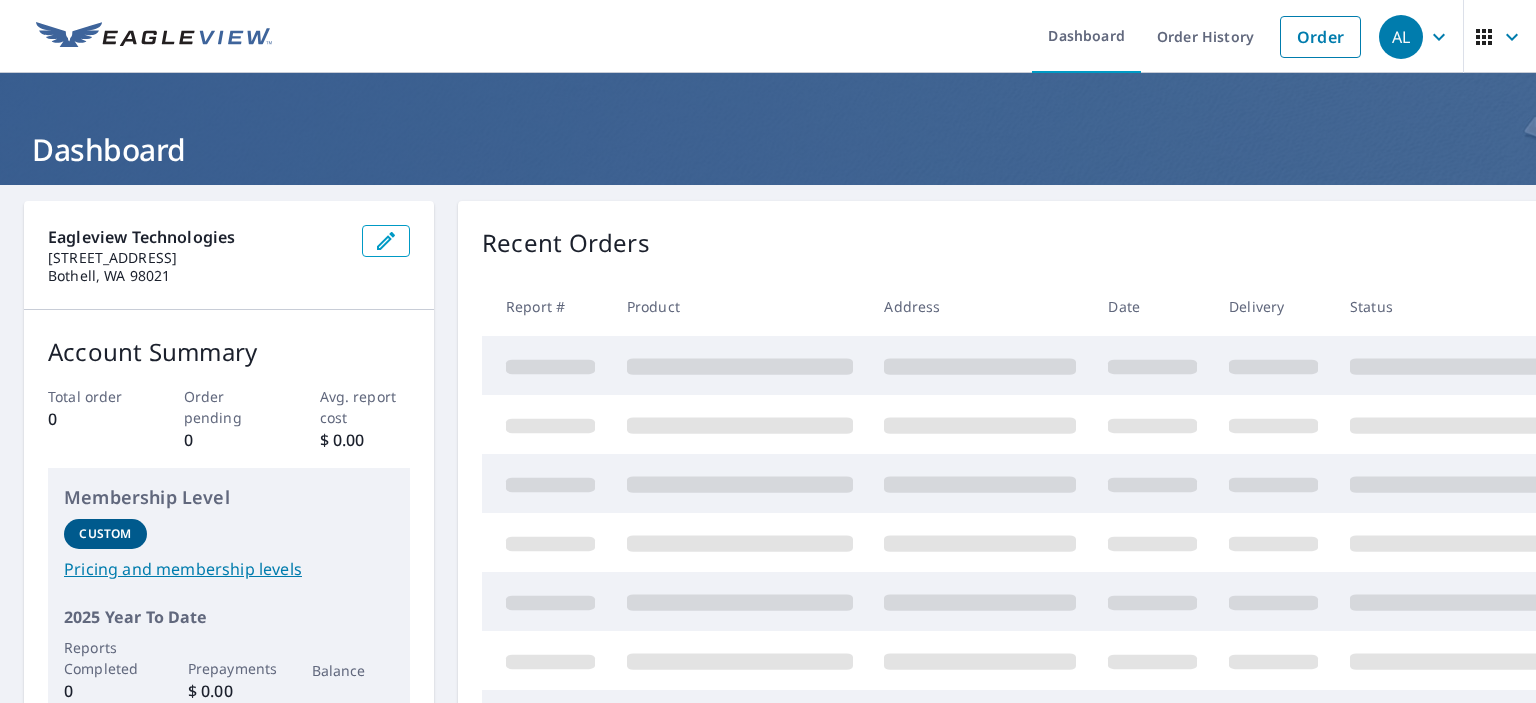 scroll, scrollTop: 0, scrollLeft: 0, axis: both 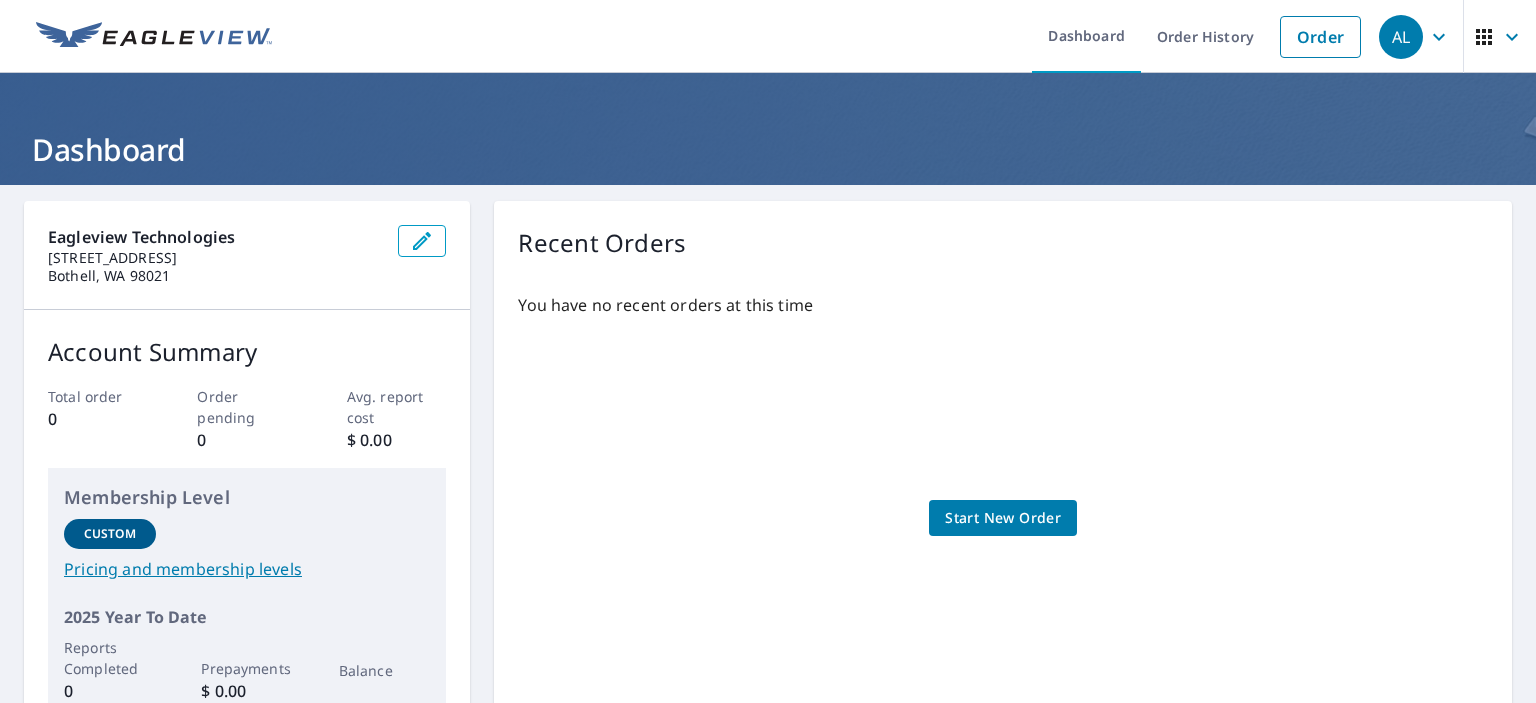 click 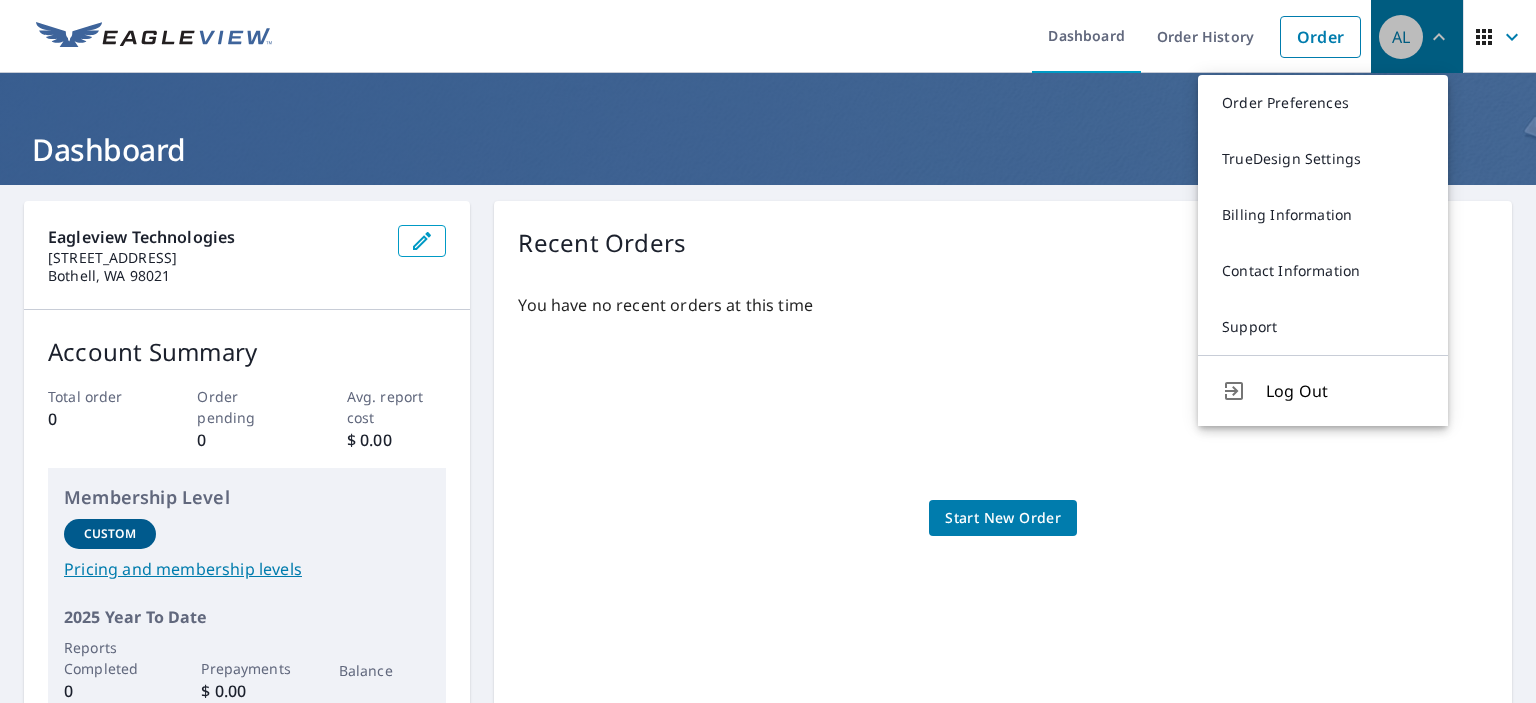 click 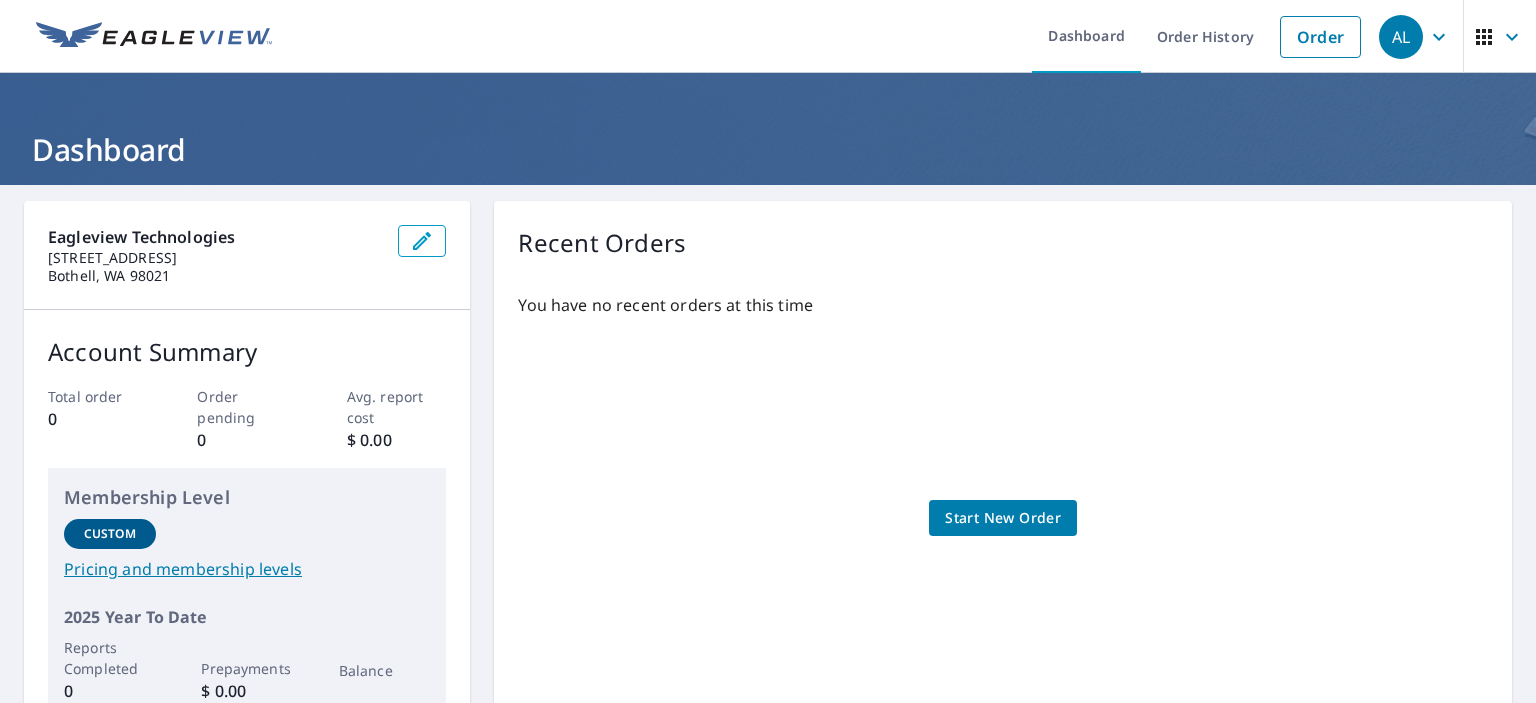 click 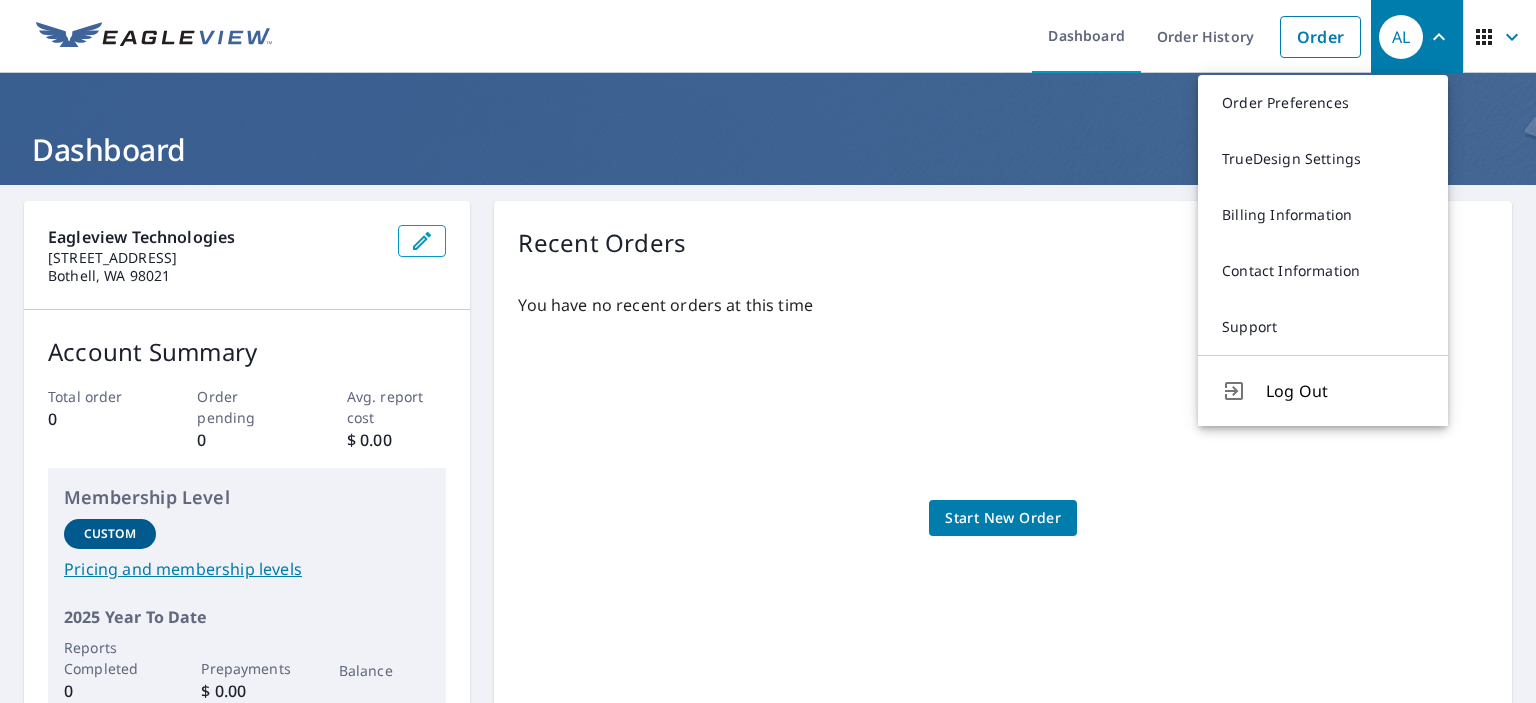 click 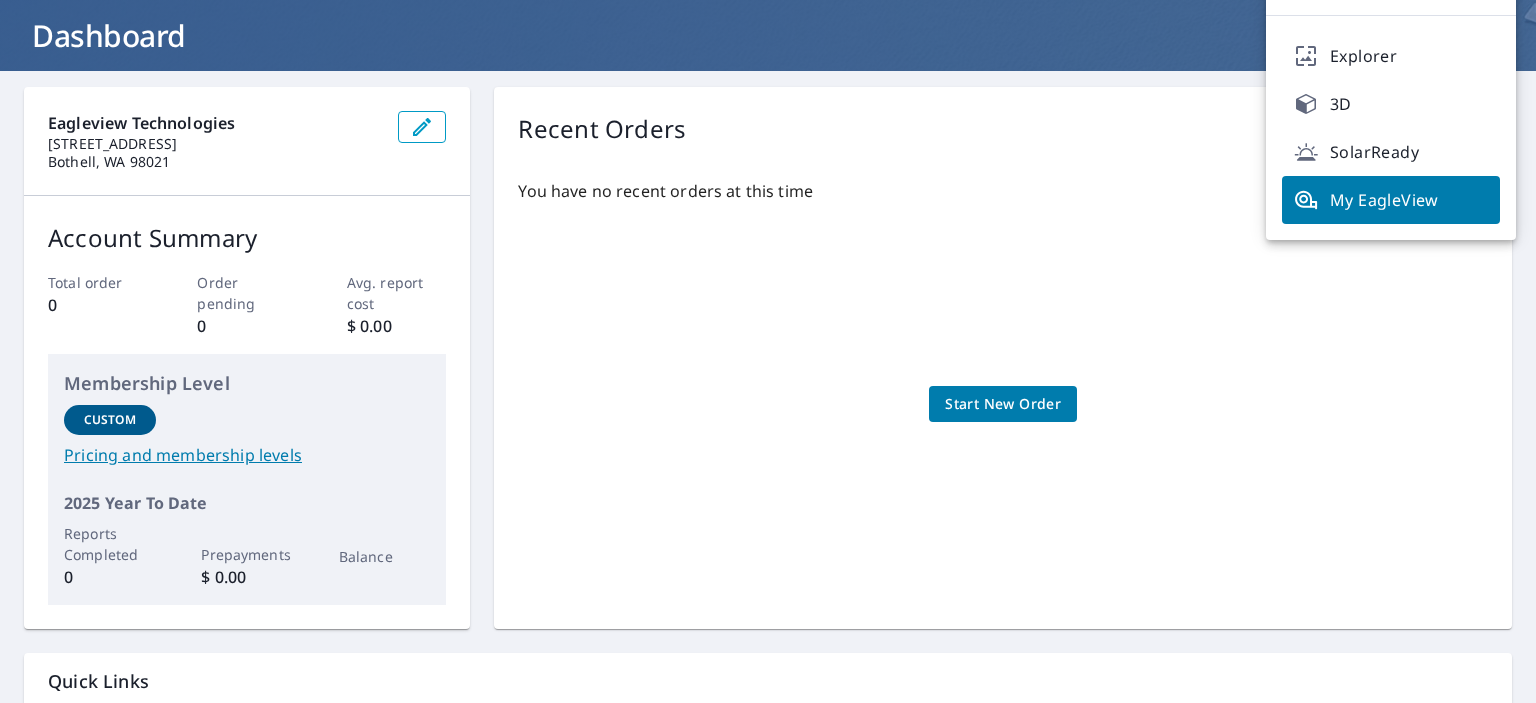scroll, scrollTop: 0, scrollLeft: 0, axis: both 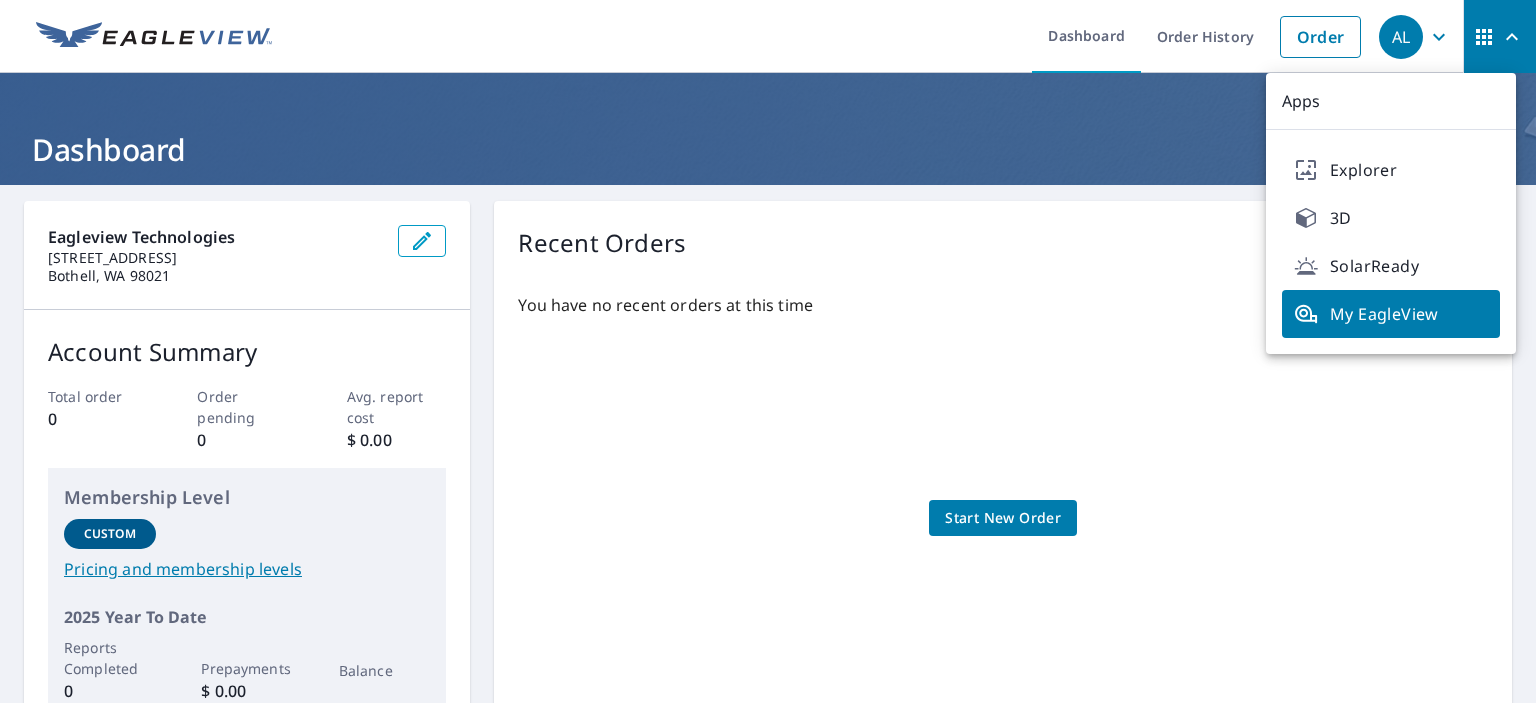 click at bounding box center (154, 37) 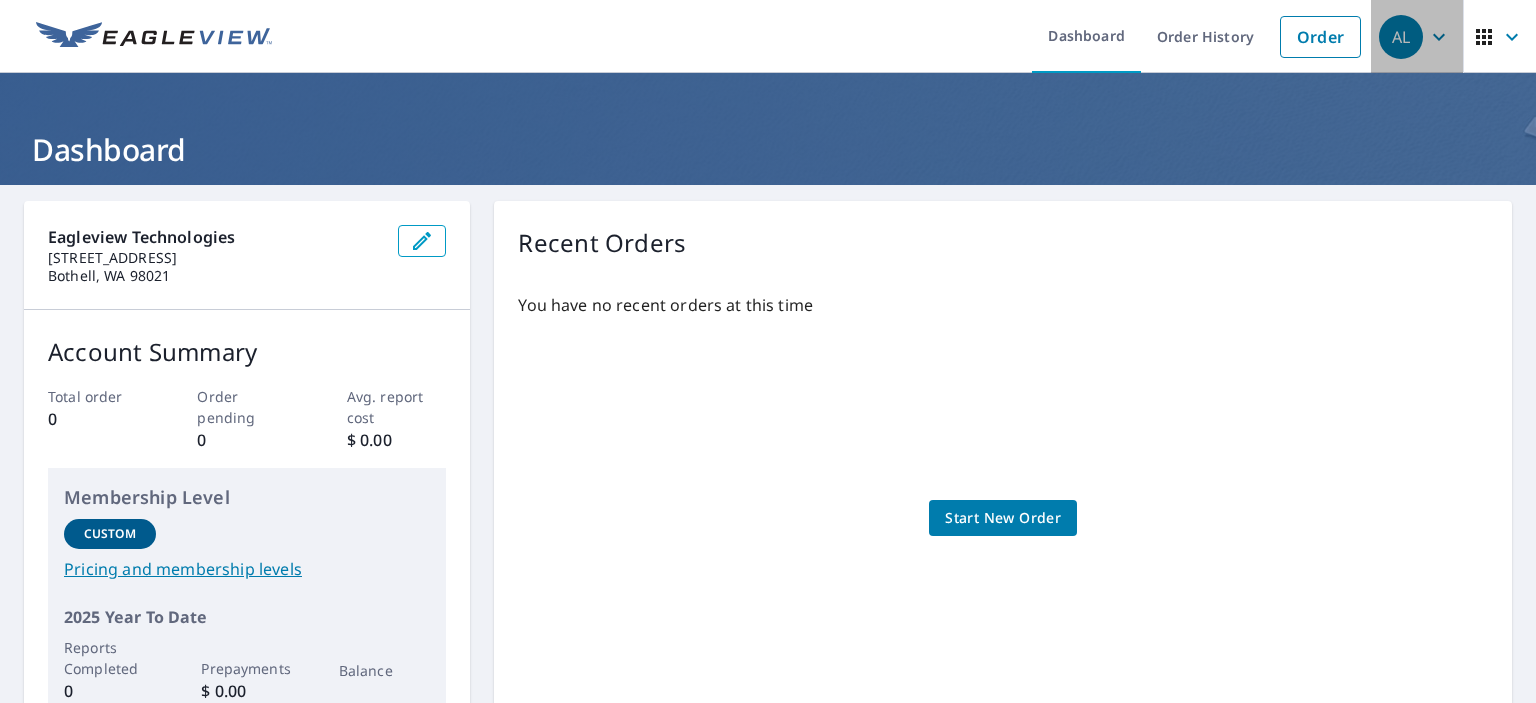 click 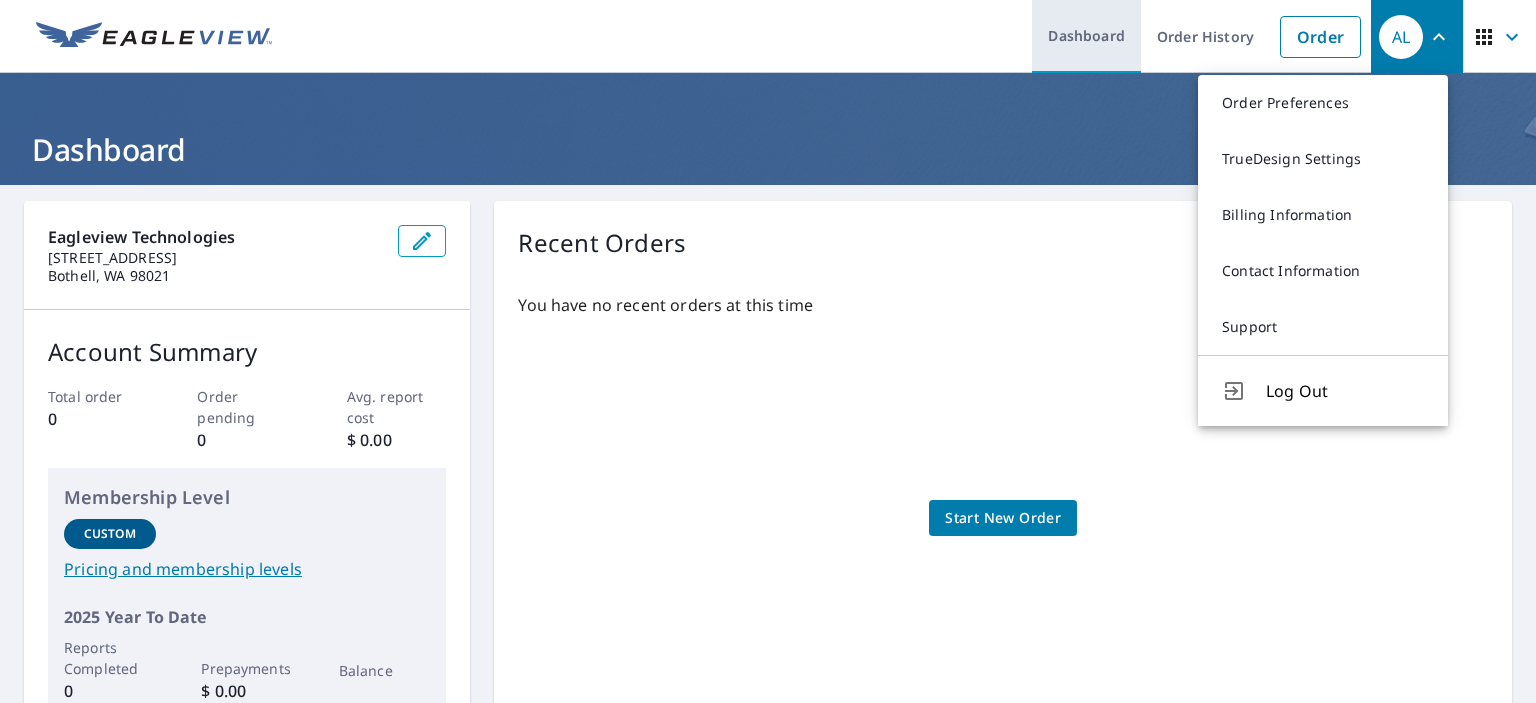click on "Dashboard" at bounding box center (1086, 36) 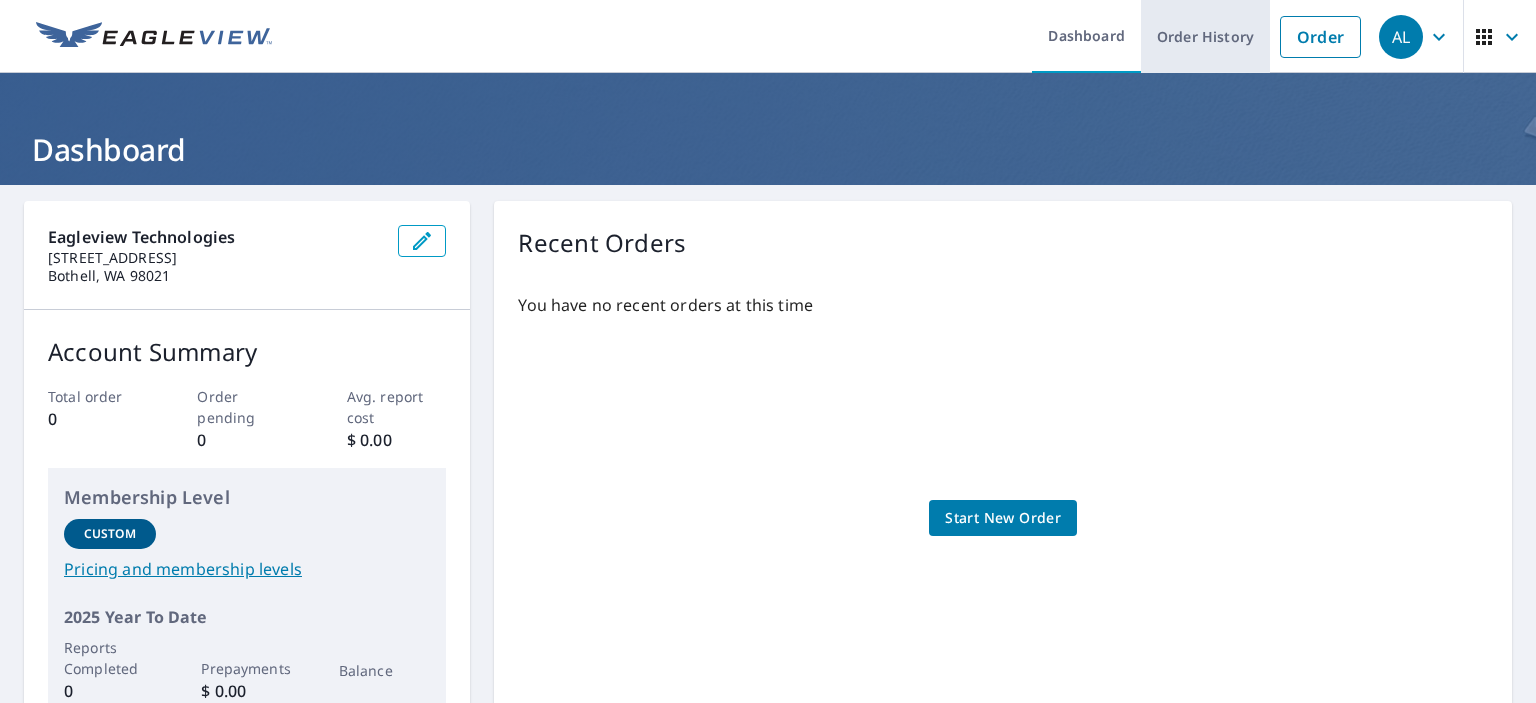 click on "Order History" at bounding box center (1205, 36) 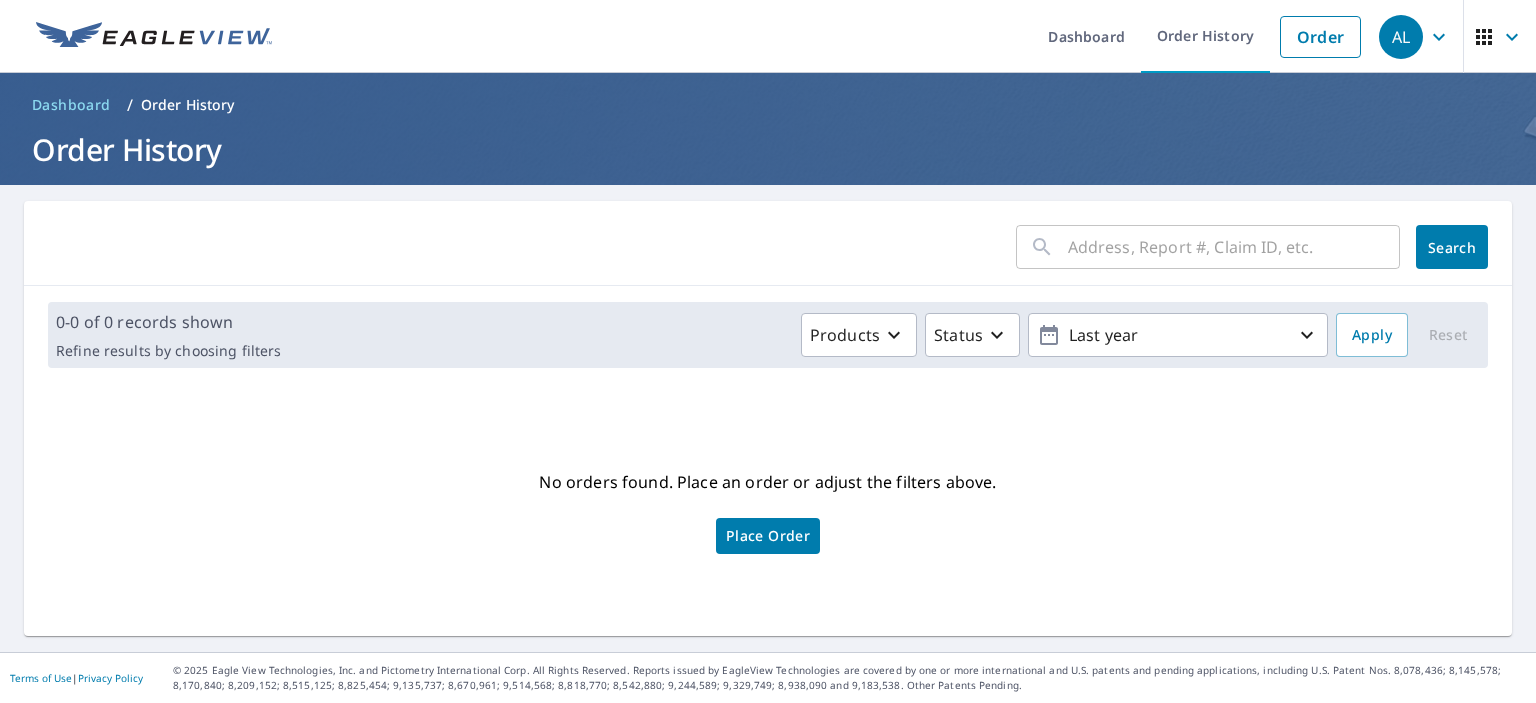 click 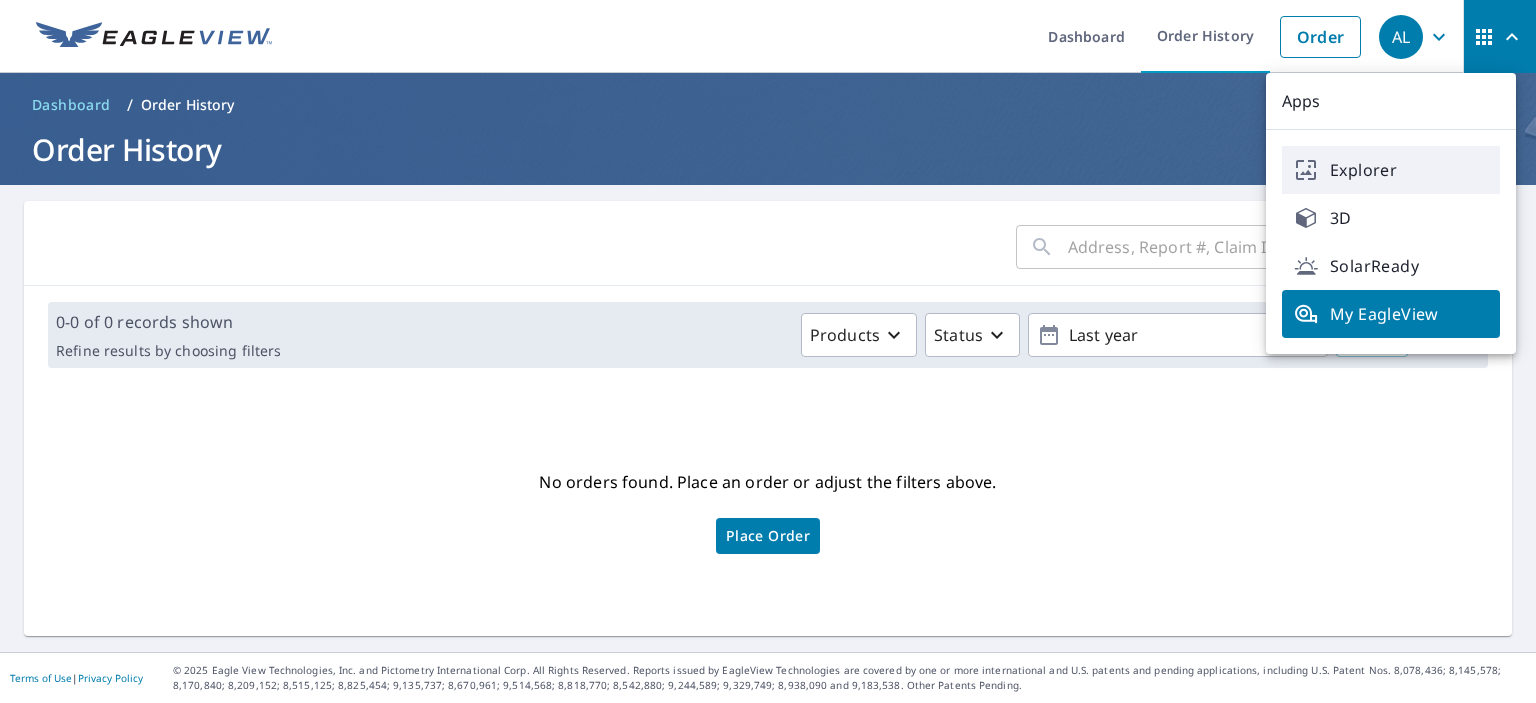 click on "Explorer" at bounding box center [1391, 170] 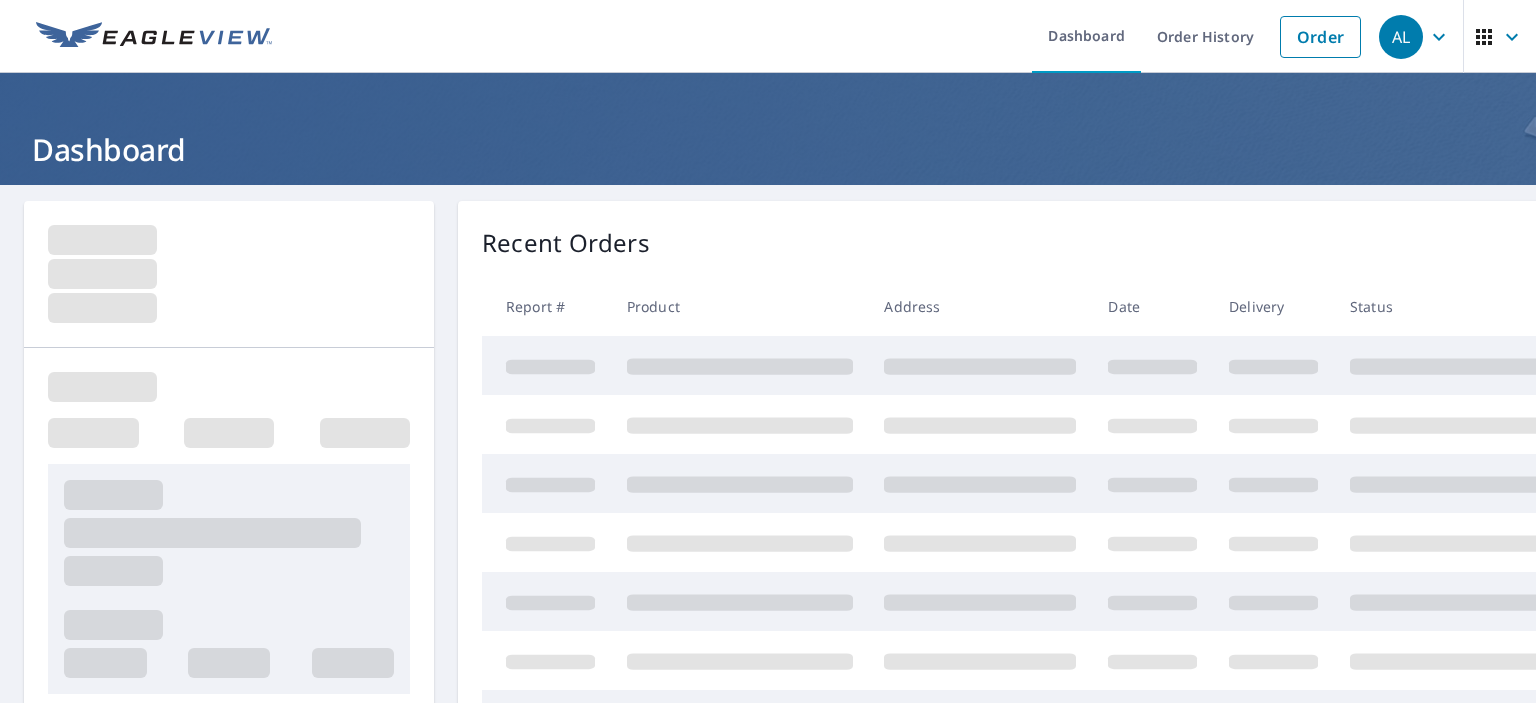 scroll, scrollTop: 0, scrollLeft: 0, axis: both 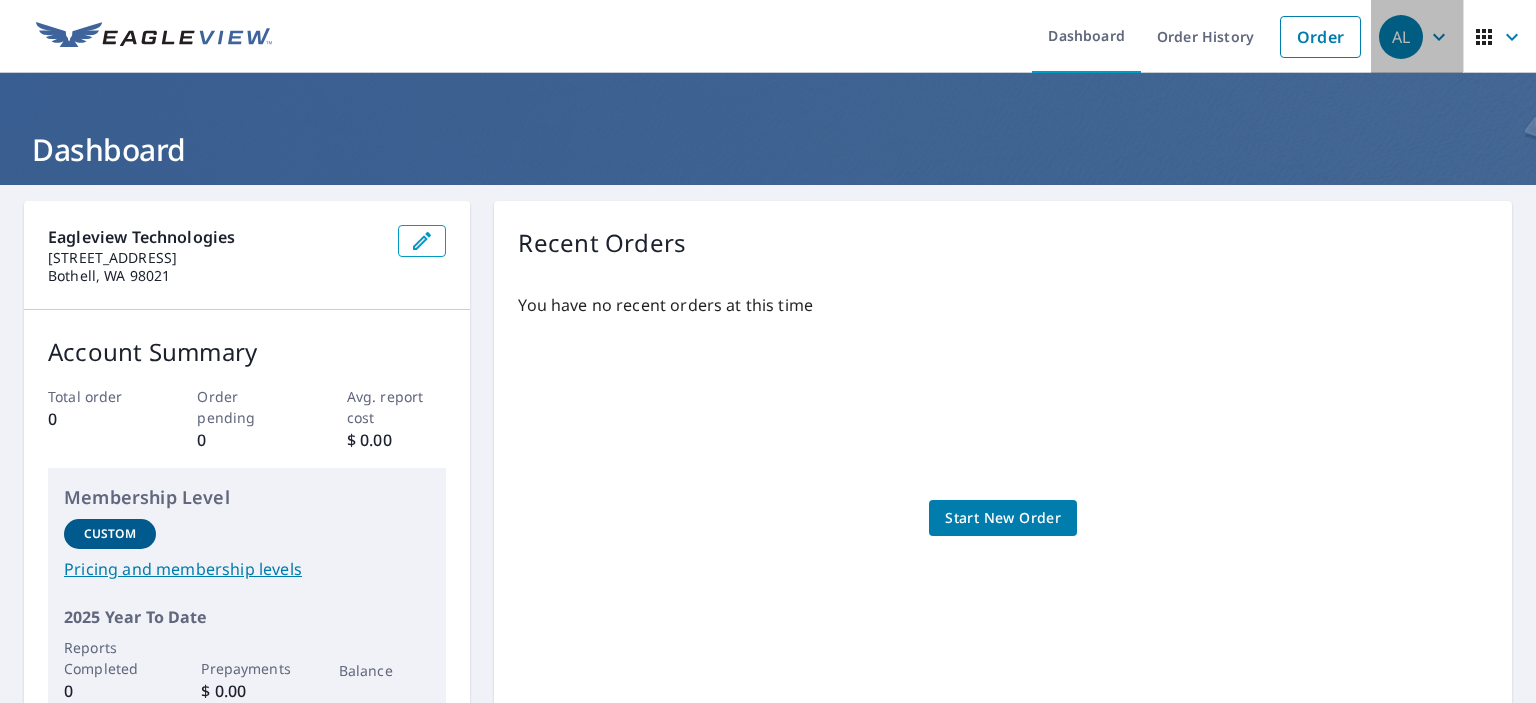 click 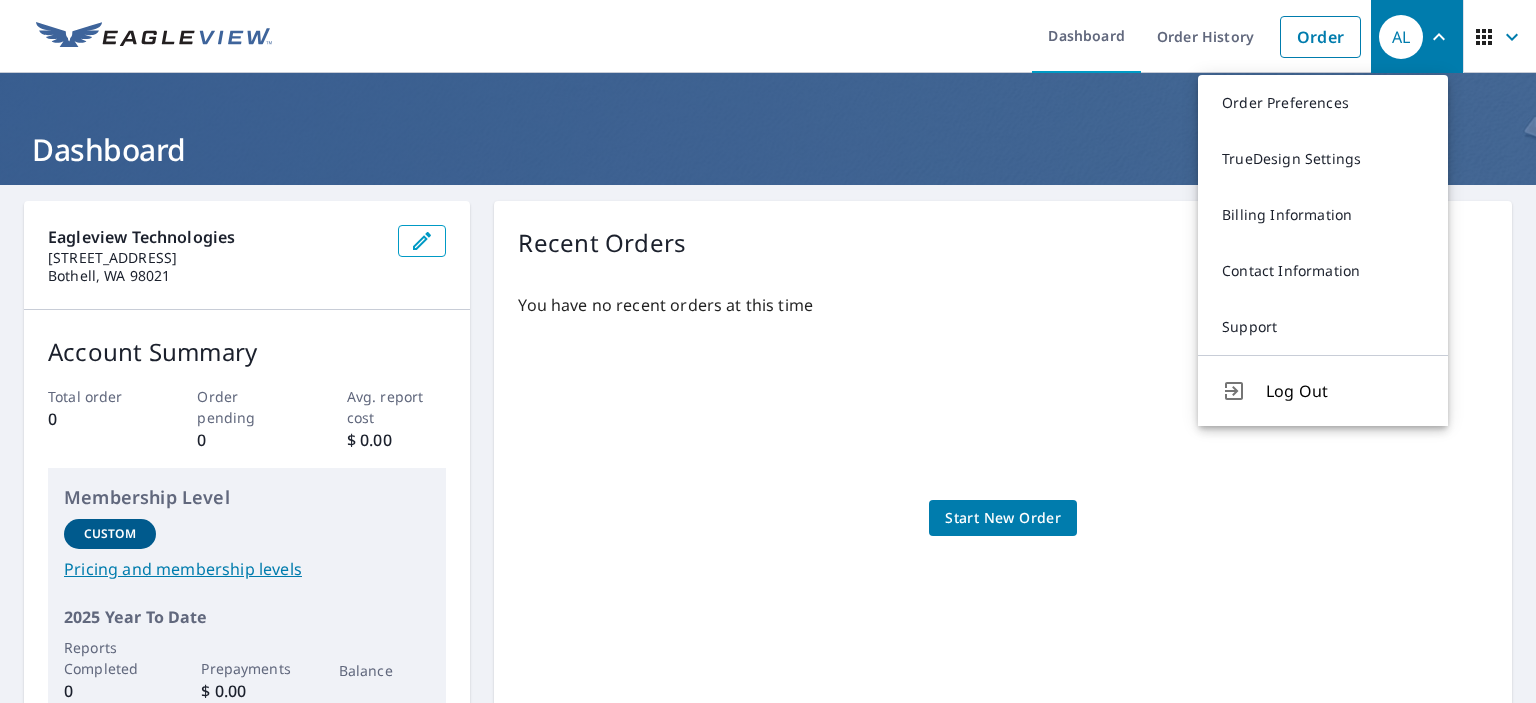 click on "AL" at bounding box center (1417, 37) 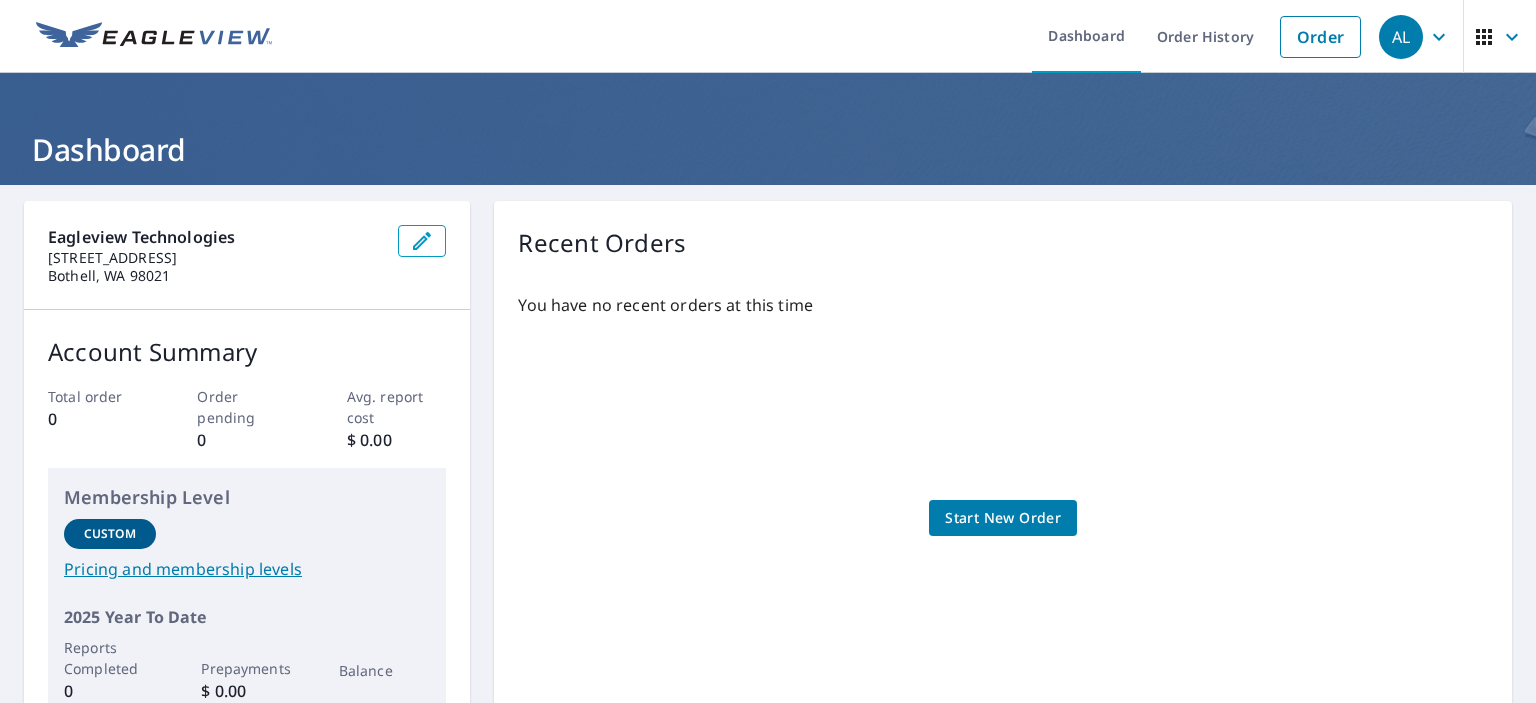 click at bounding box center [1499, 36] 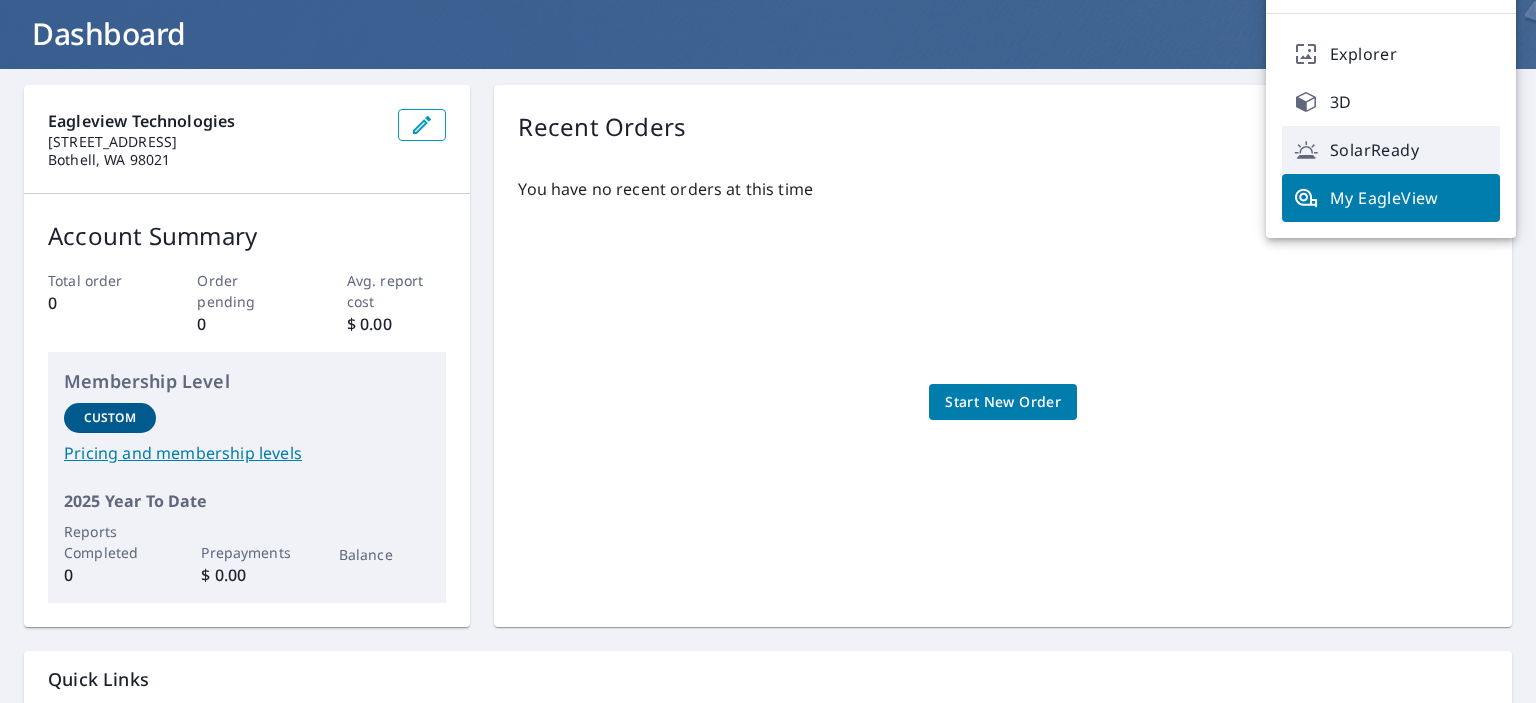 scroll, scrollTop: 0, scrollLeft: 0, axis: both 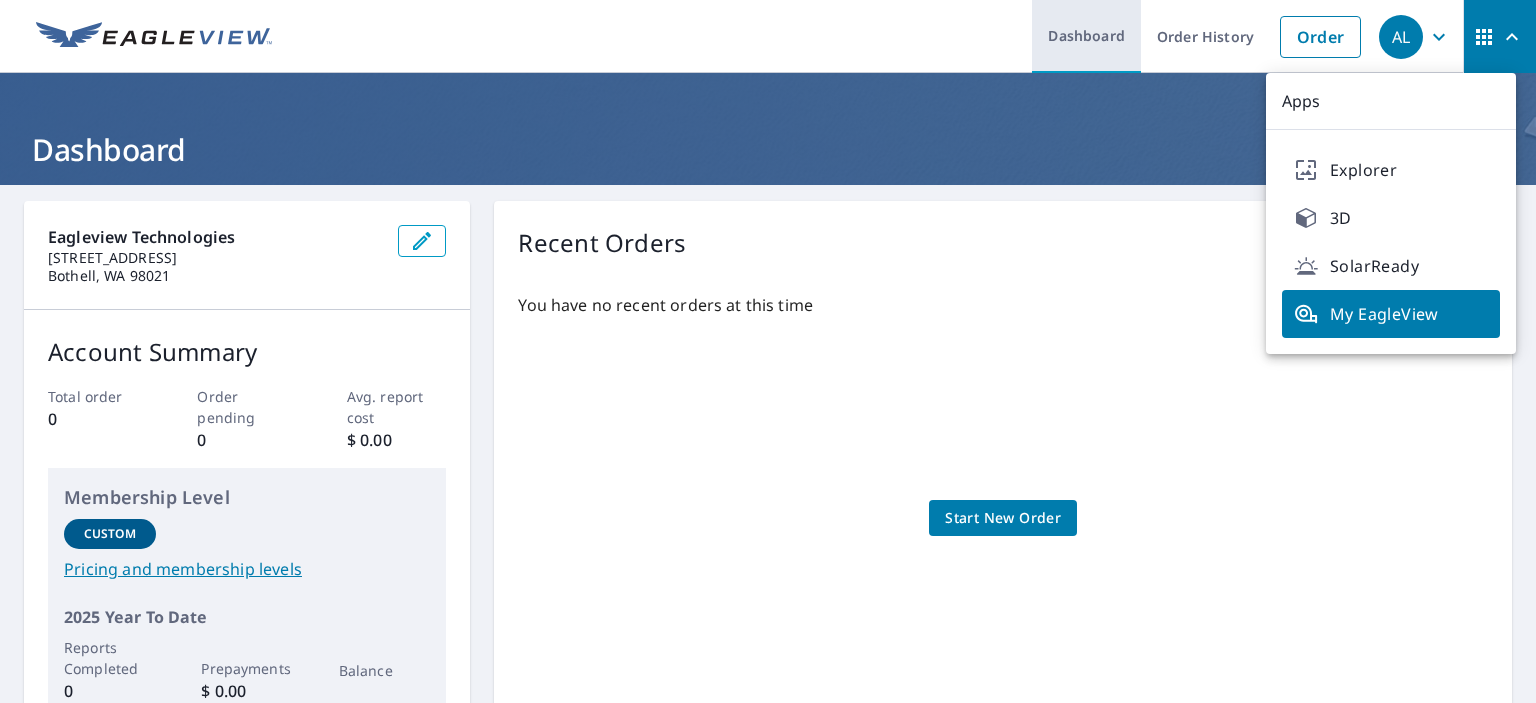 click on "Dashboard" at bounding box center (1086, 36) 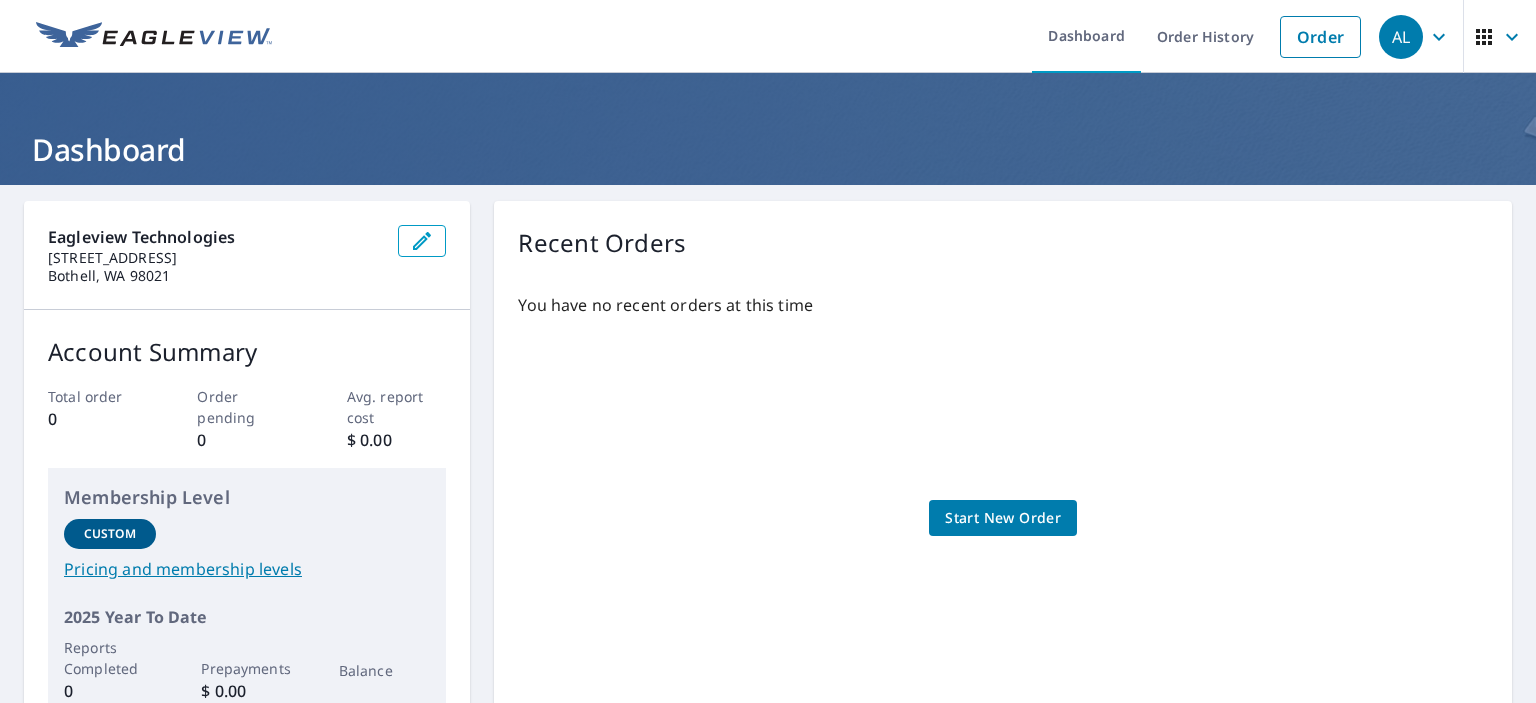 click on "Dashboard" at bounding box center [768, 149] 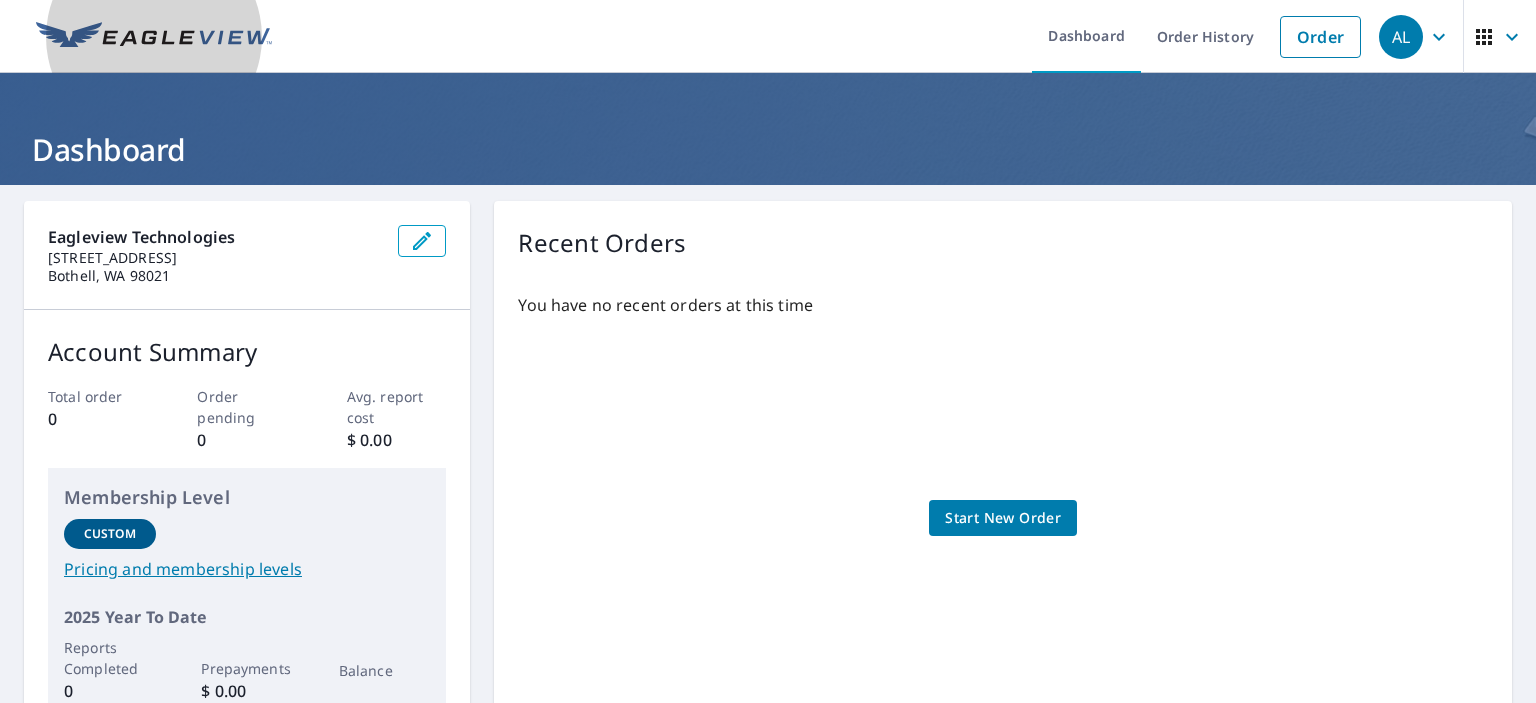 click at bounding box center [154, 37] 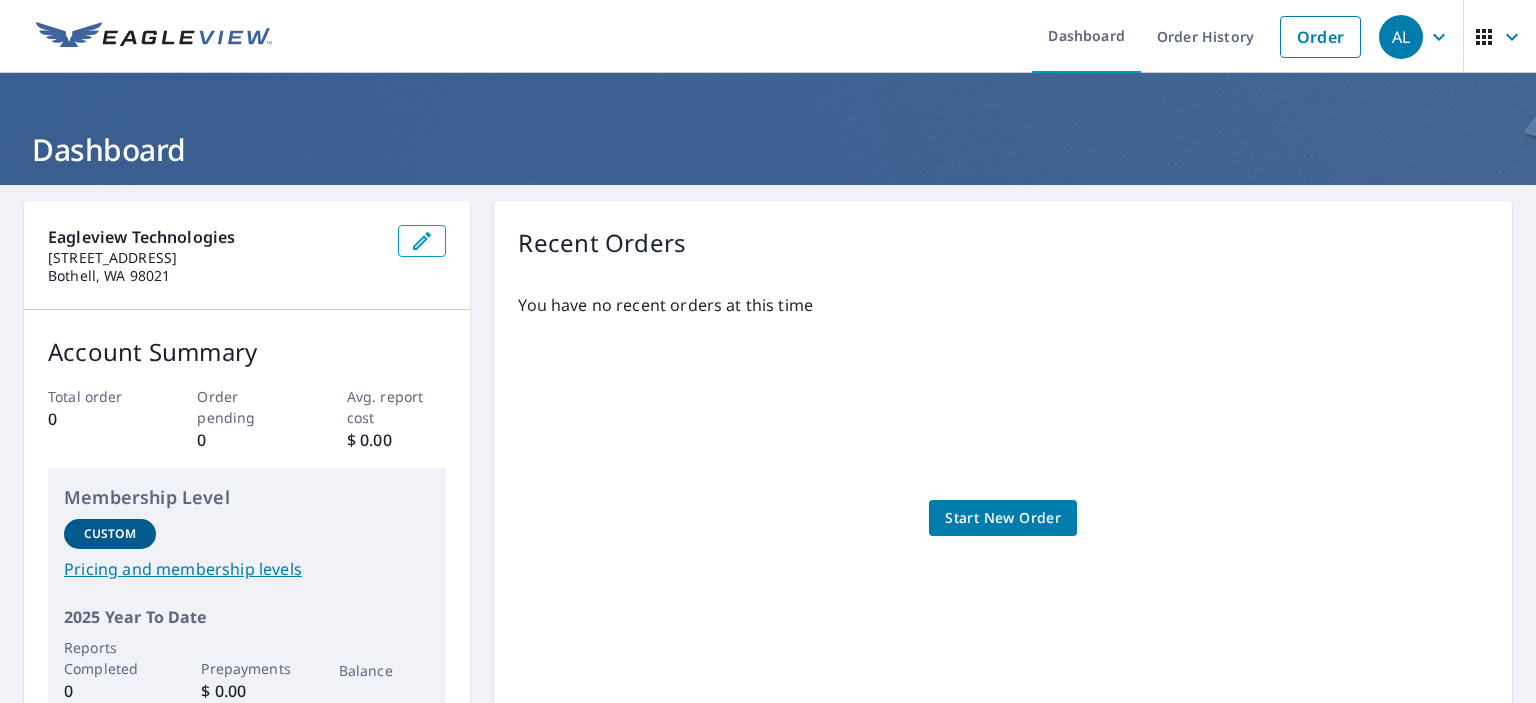 click at bounding box center (154, 37) 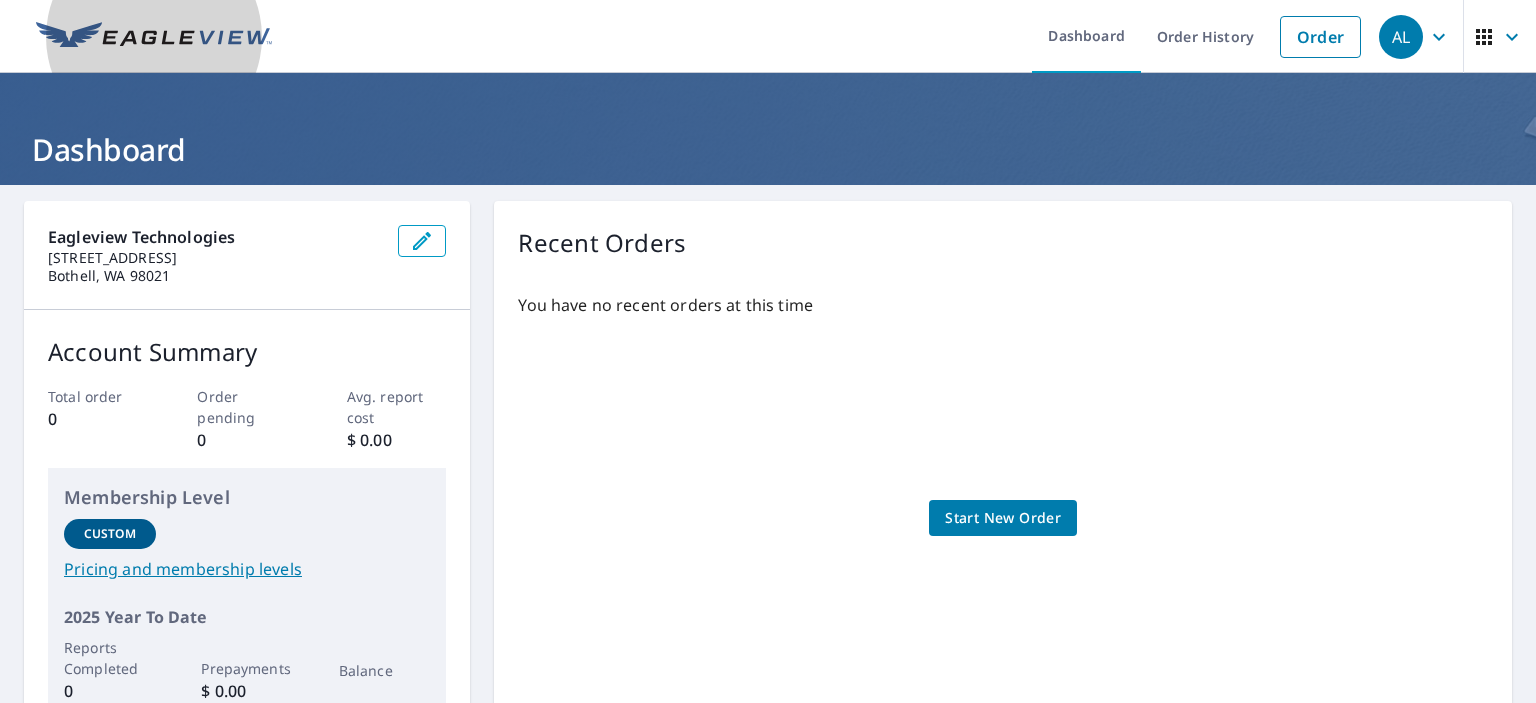 click at bounding box center (154, 37) 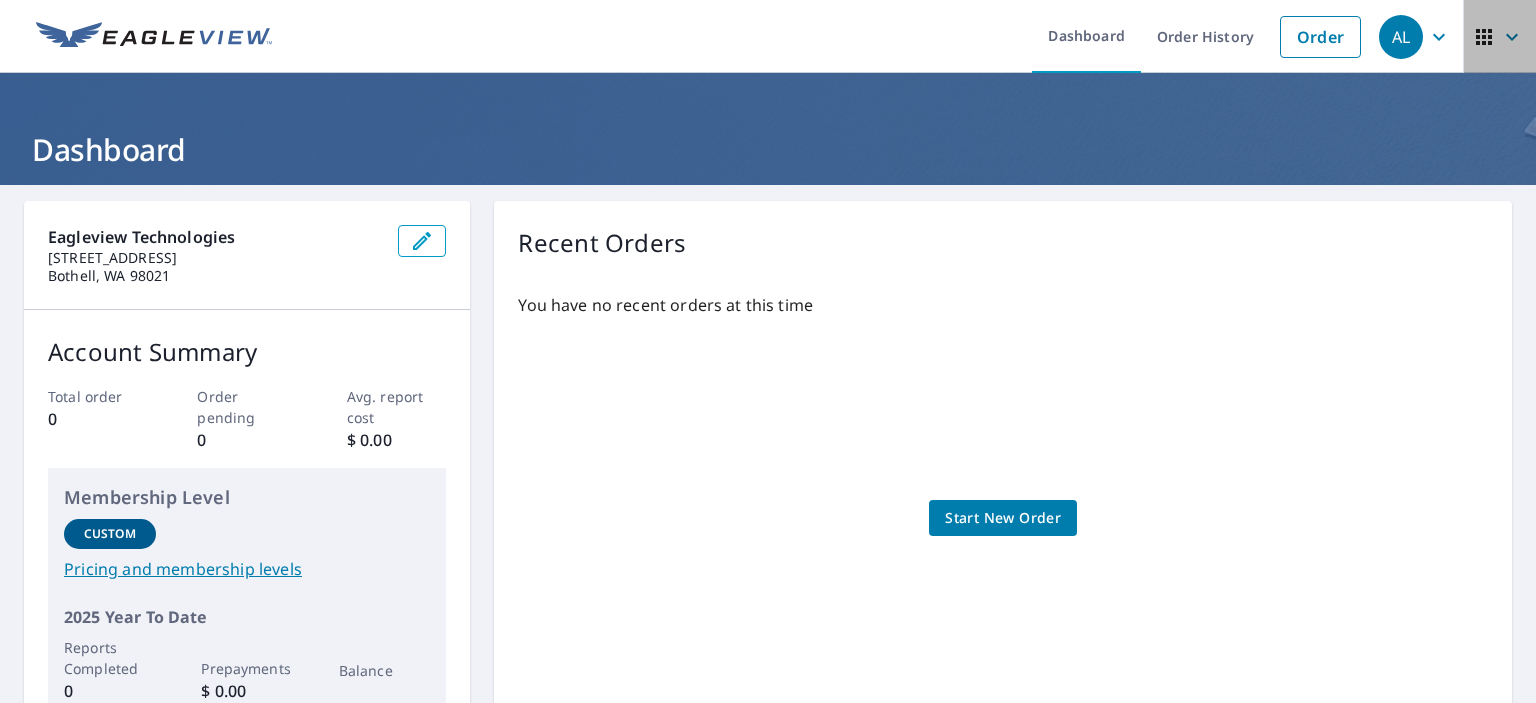 click at bounding box center (1500, 37) 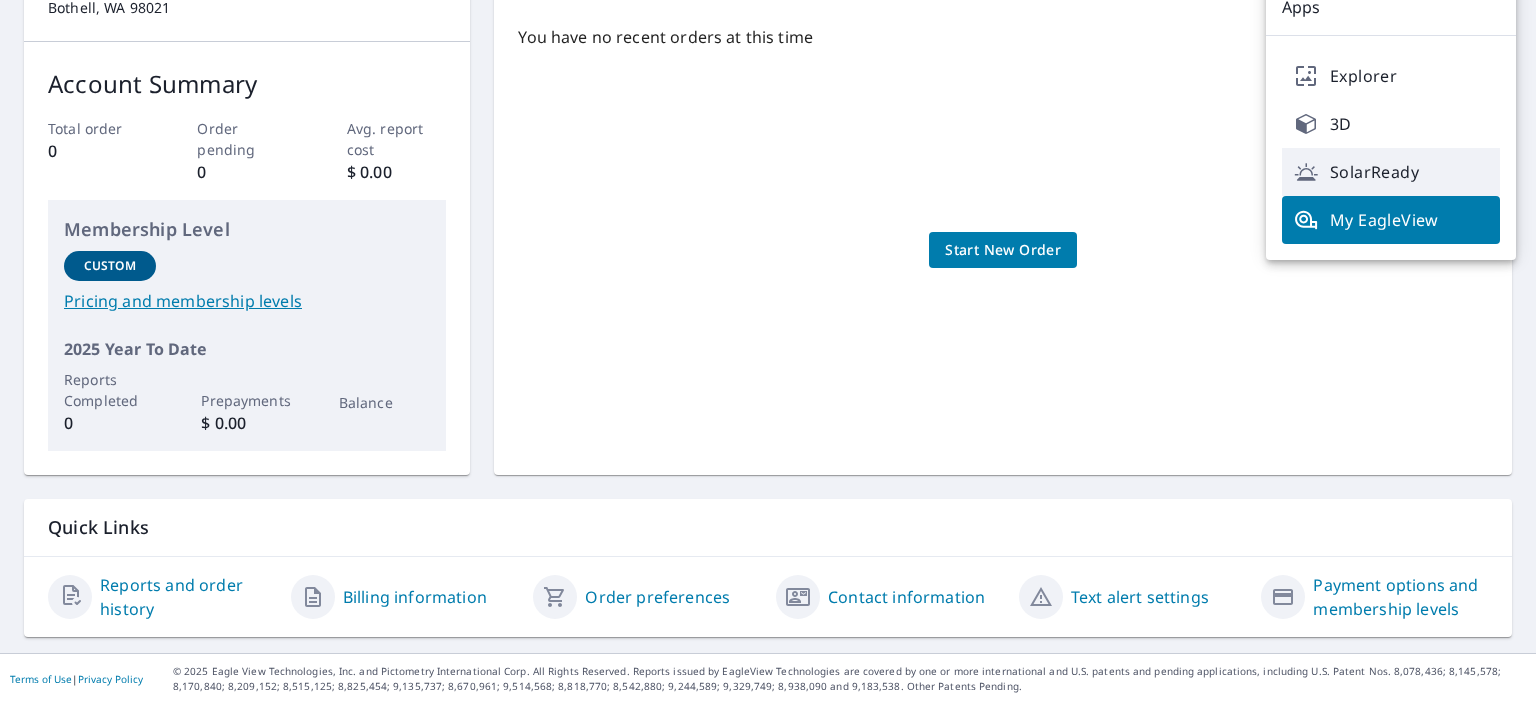 scroll, scrollTop: 0, scrollLeft: 0, axis: both 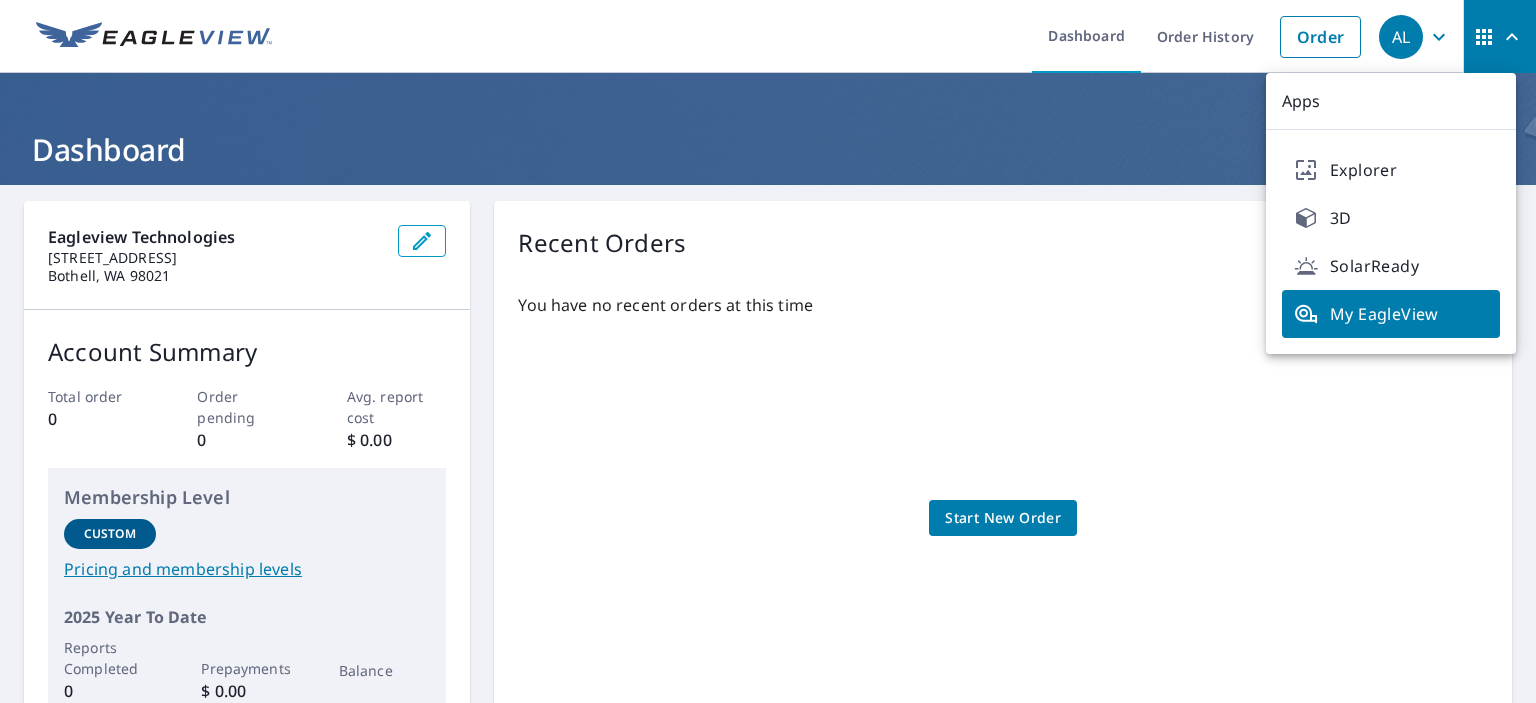 click 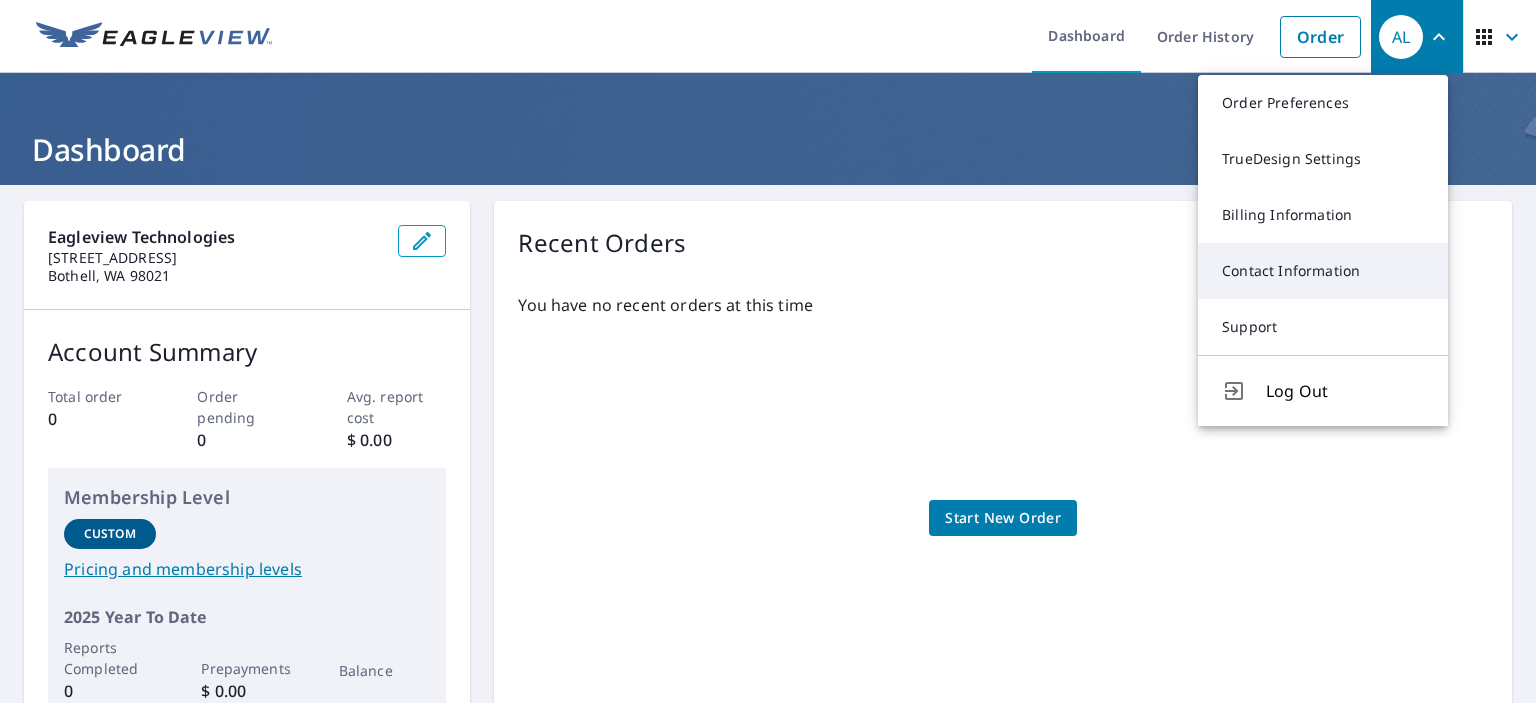 click on "Contact Information" at bounding box center (1323, 271) 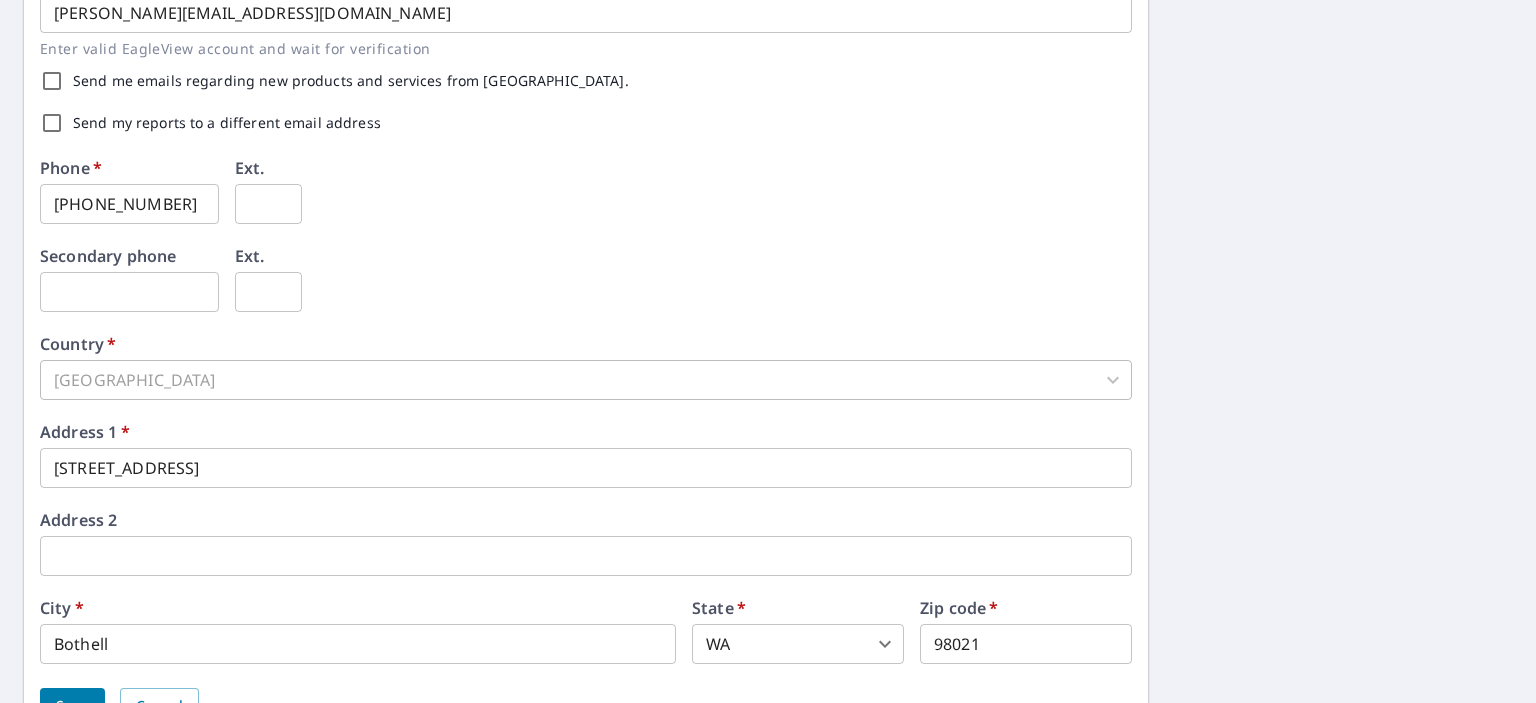 scroll, scrollTop: 704, scrollLeft: 0, axis: vertical 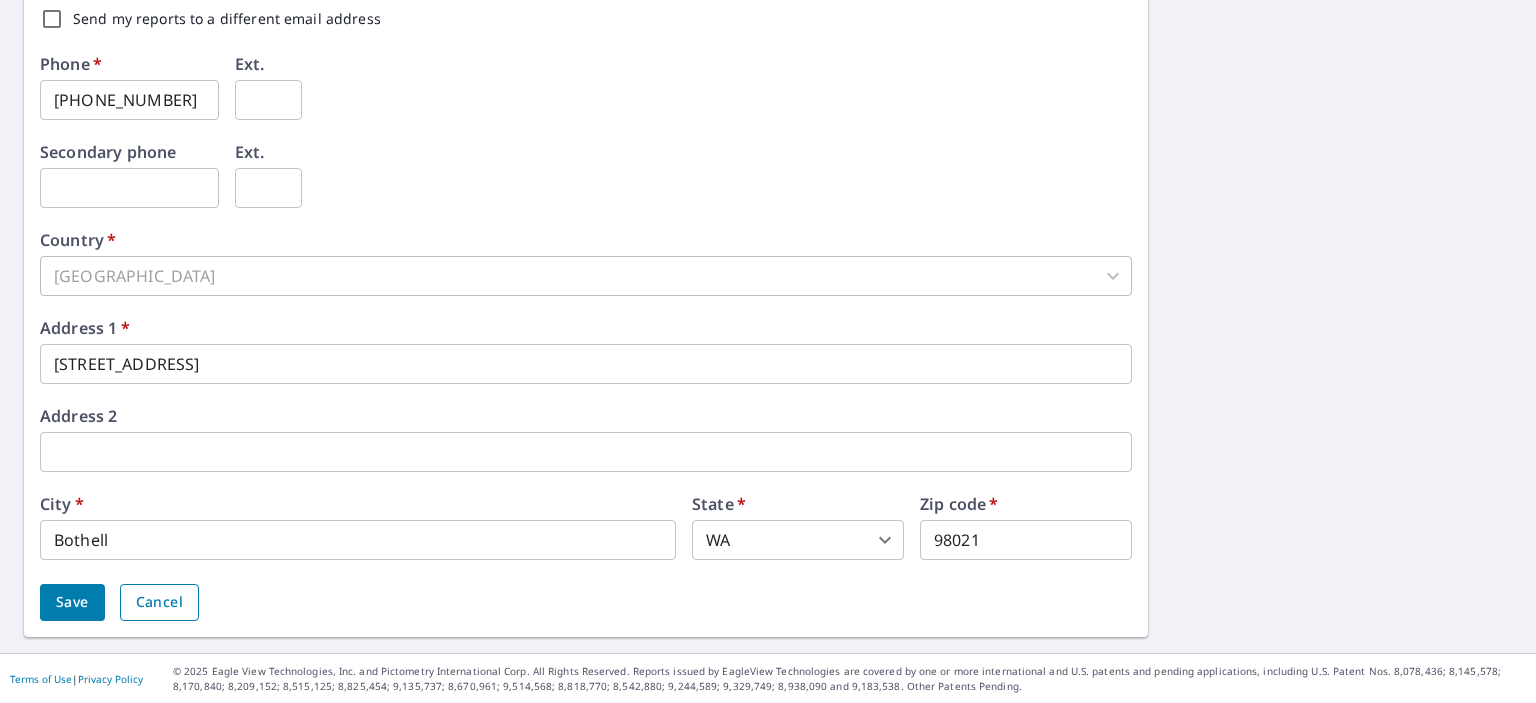 click on "Cancel" at bounding box center [159, 602] 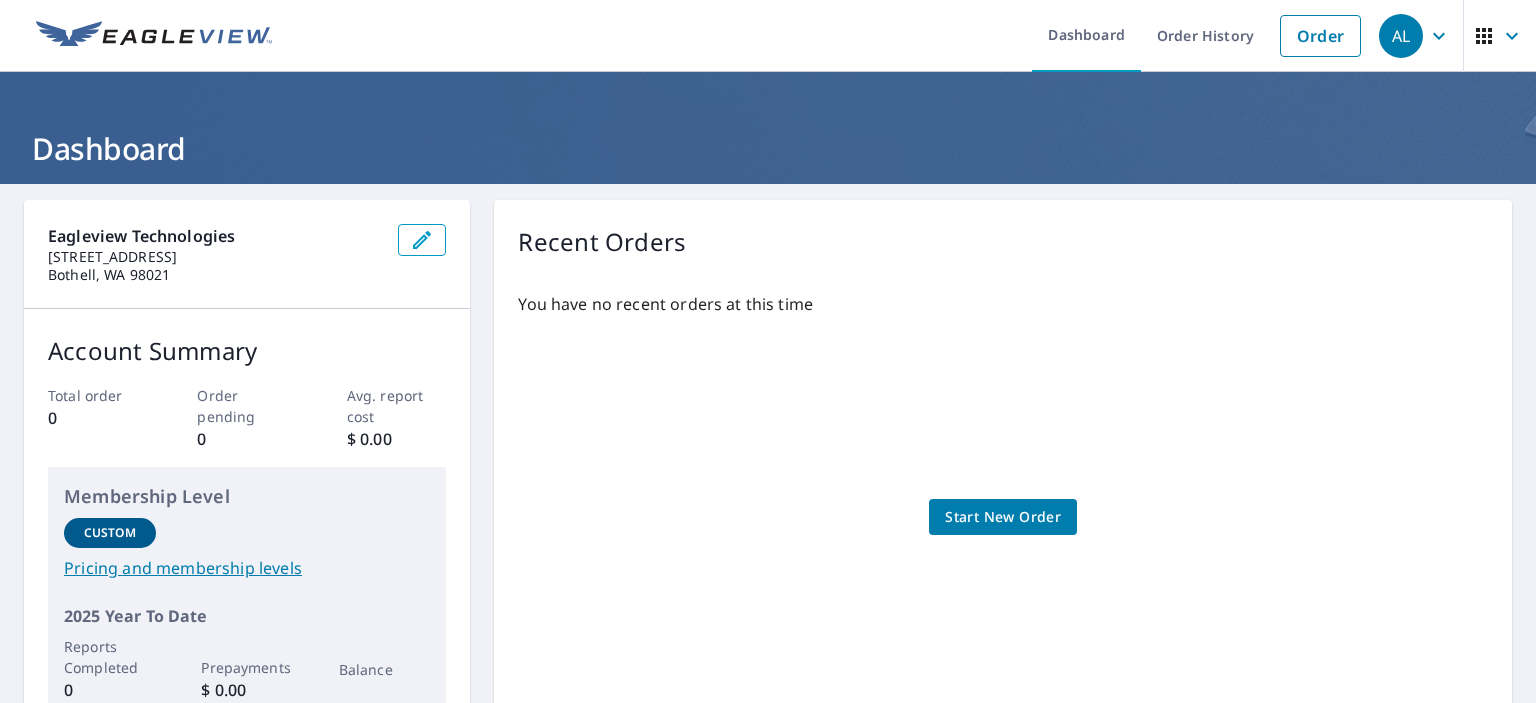 scroll, scrollTop: 0, scrollLeft: 0, axis: both 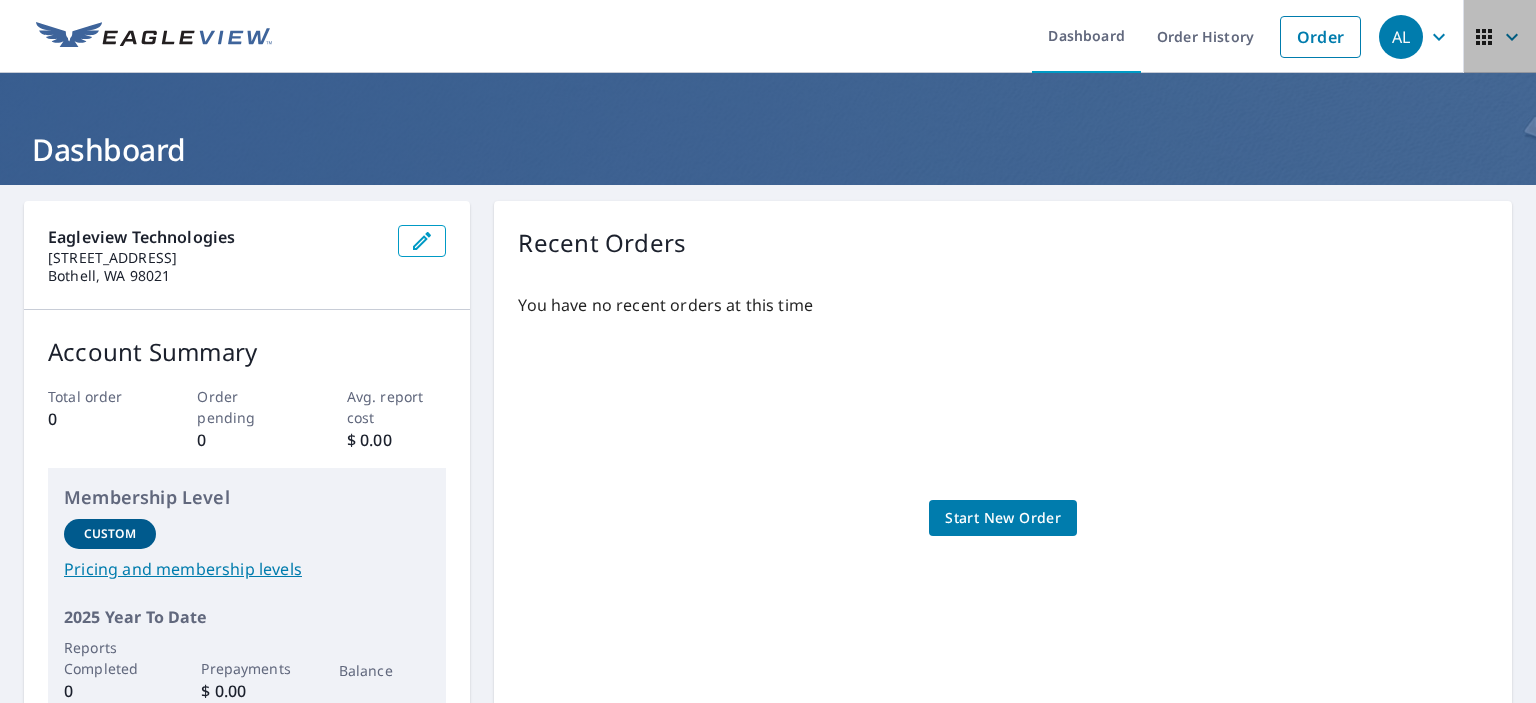 click 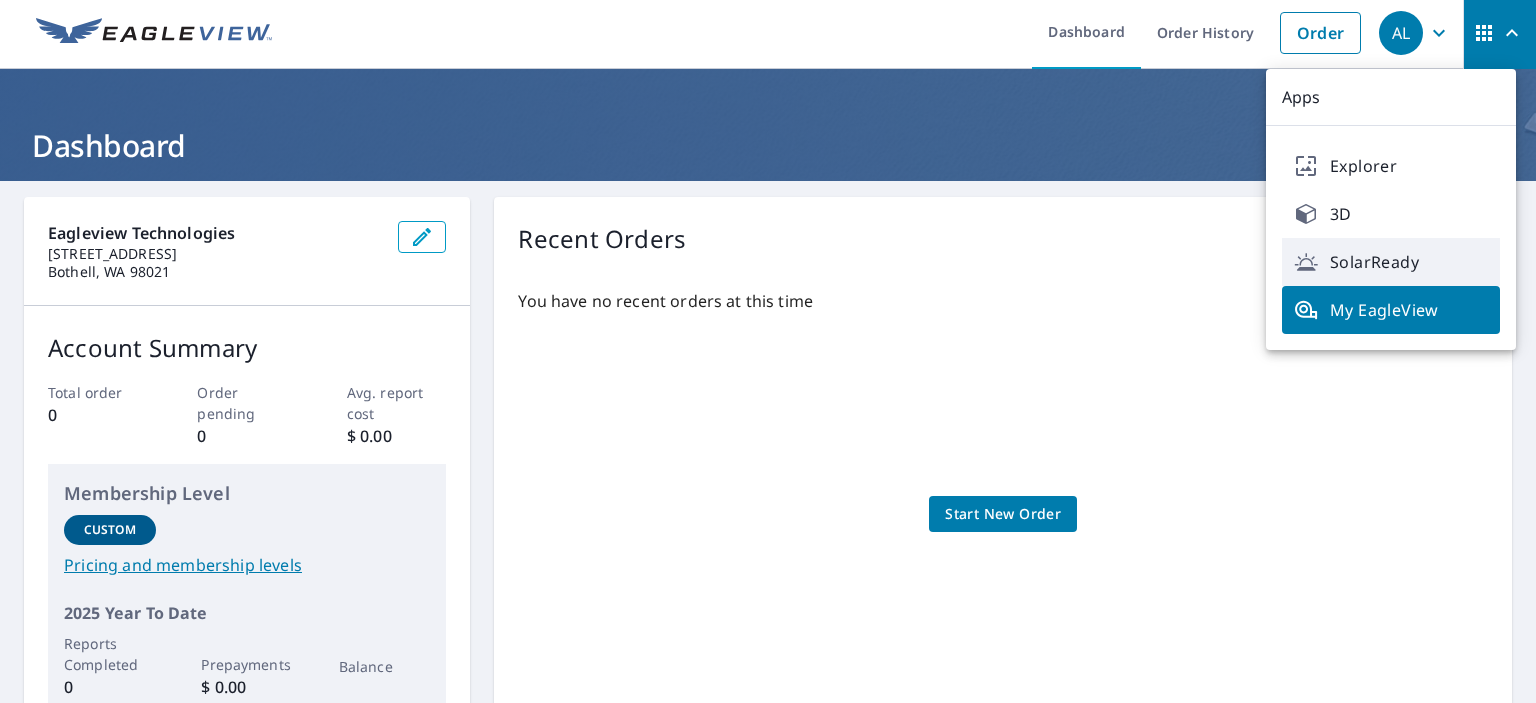 scroll, scrollTop: 0, scrollLeft: 0, axis: both 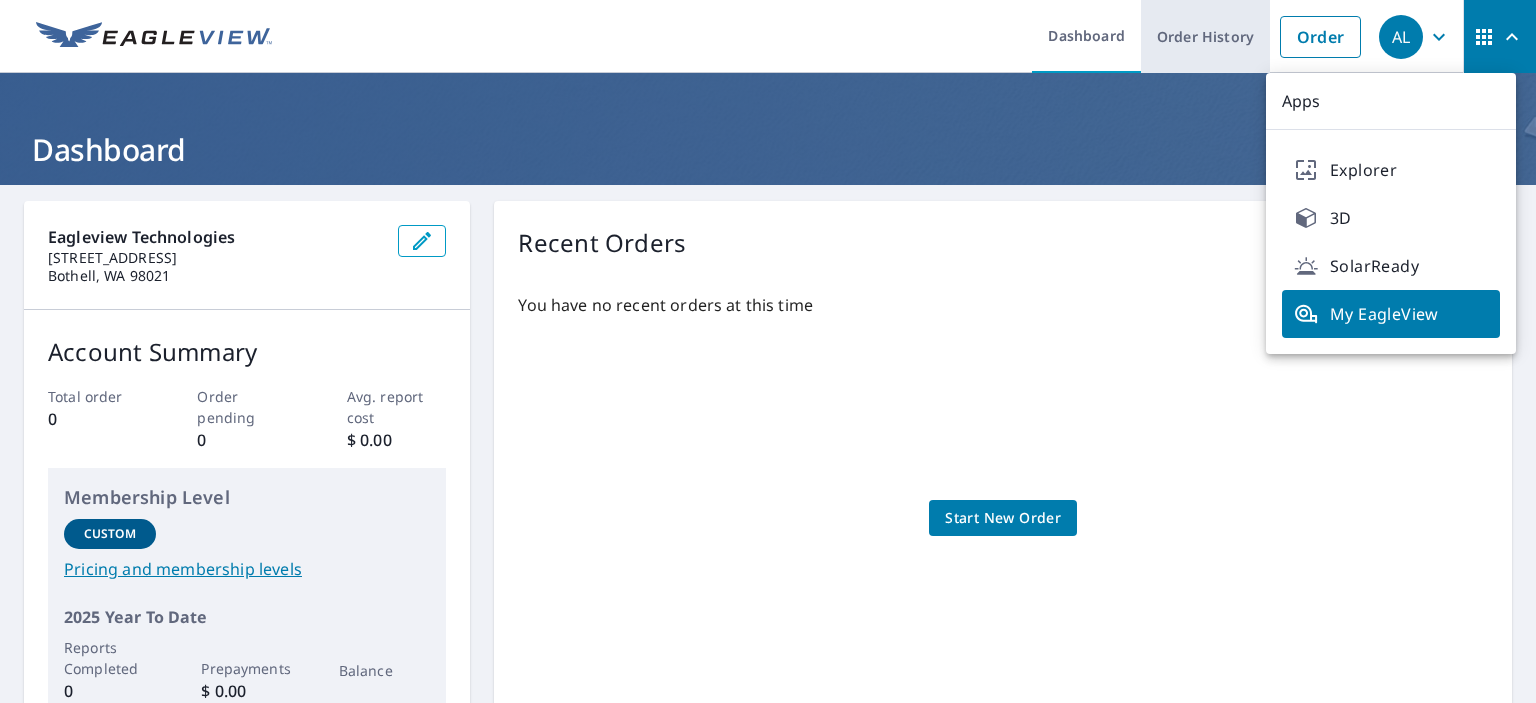 click on "Order History" at bounding box center (1205, 36) 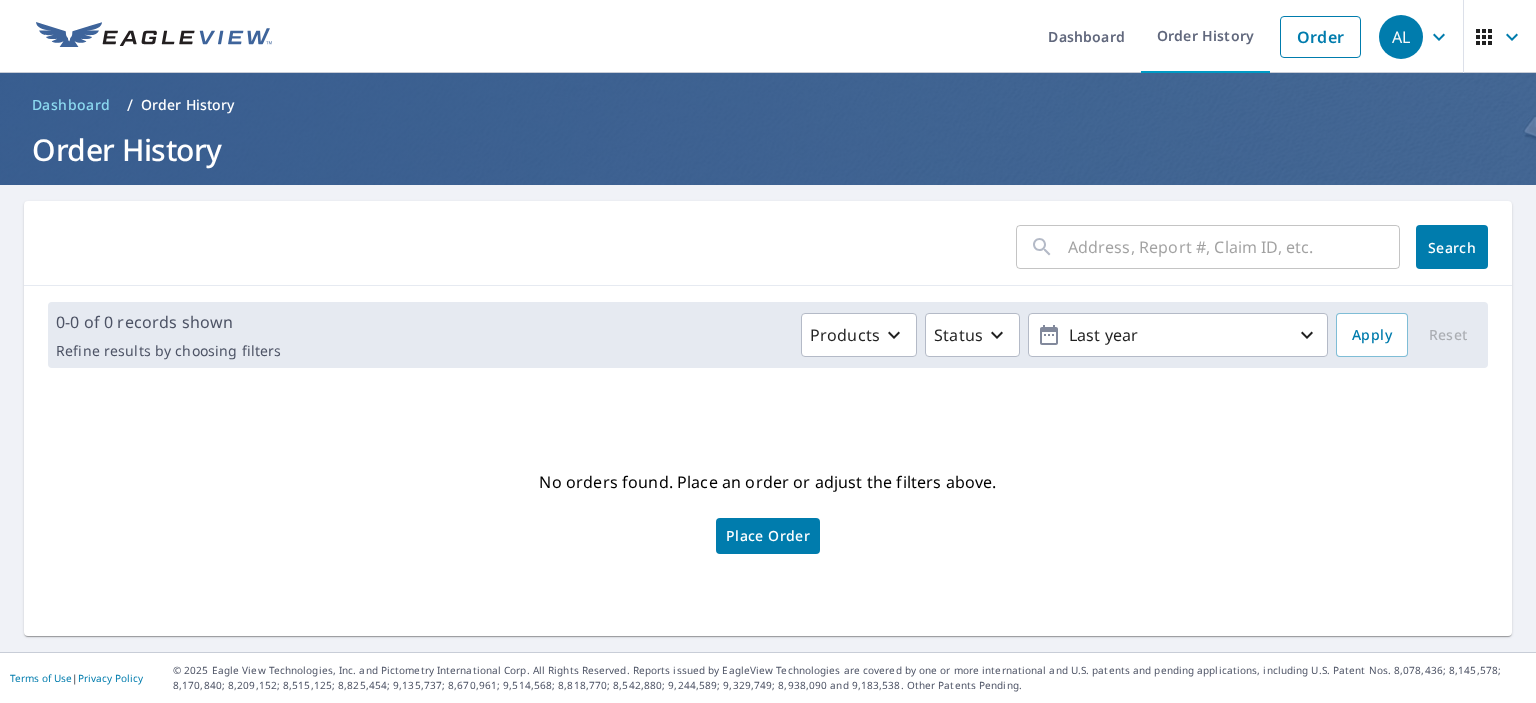 click at bounding box center [1234, 247] 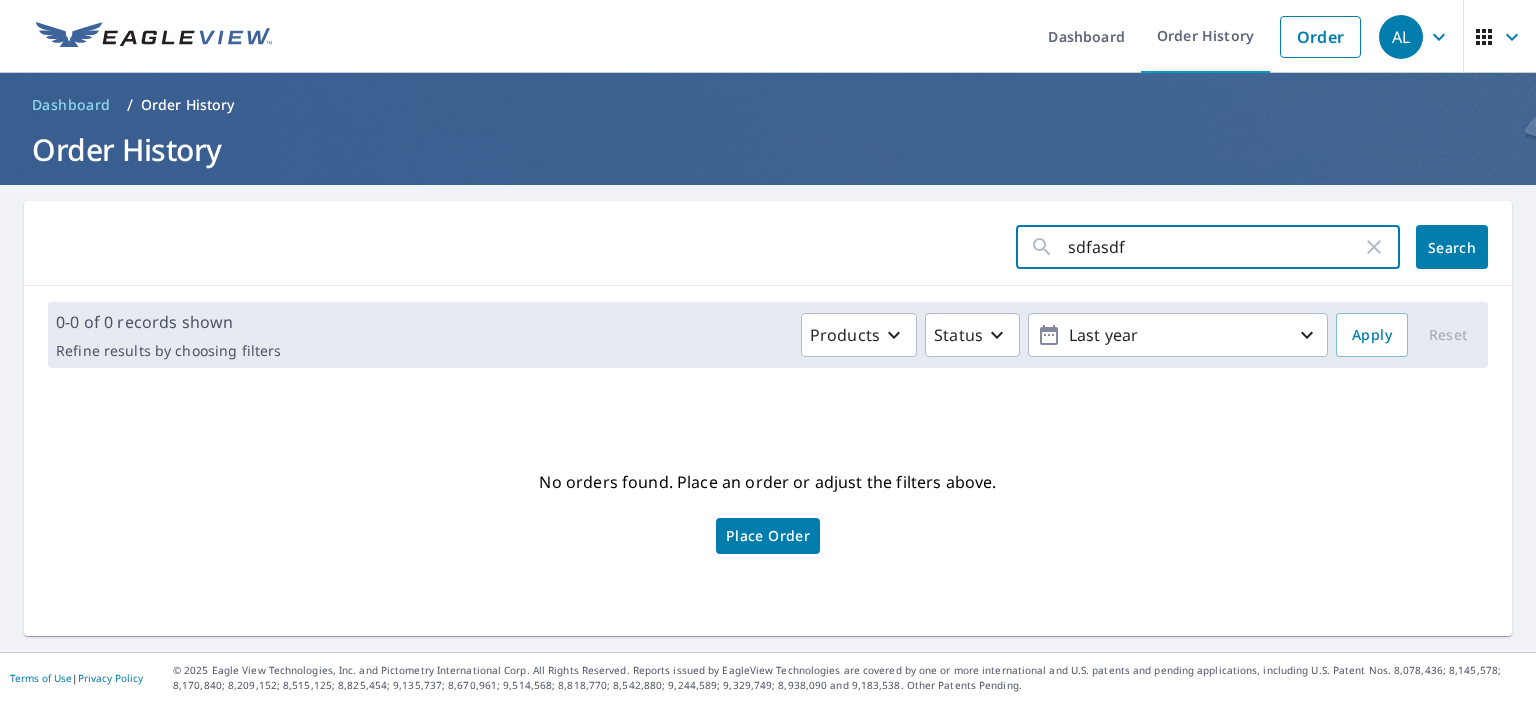 type on "sdfasdf" 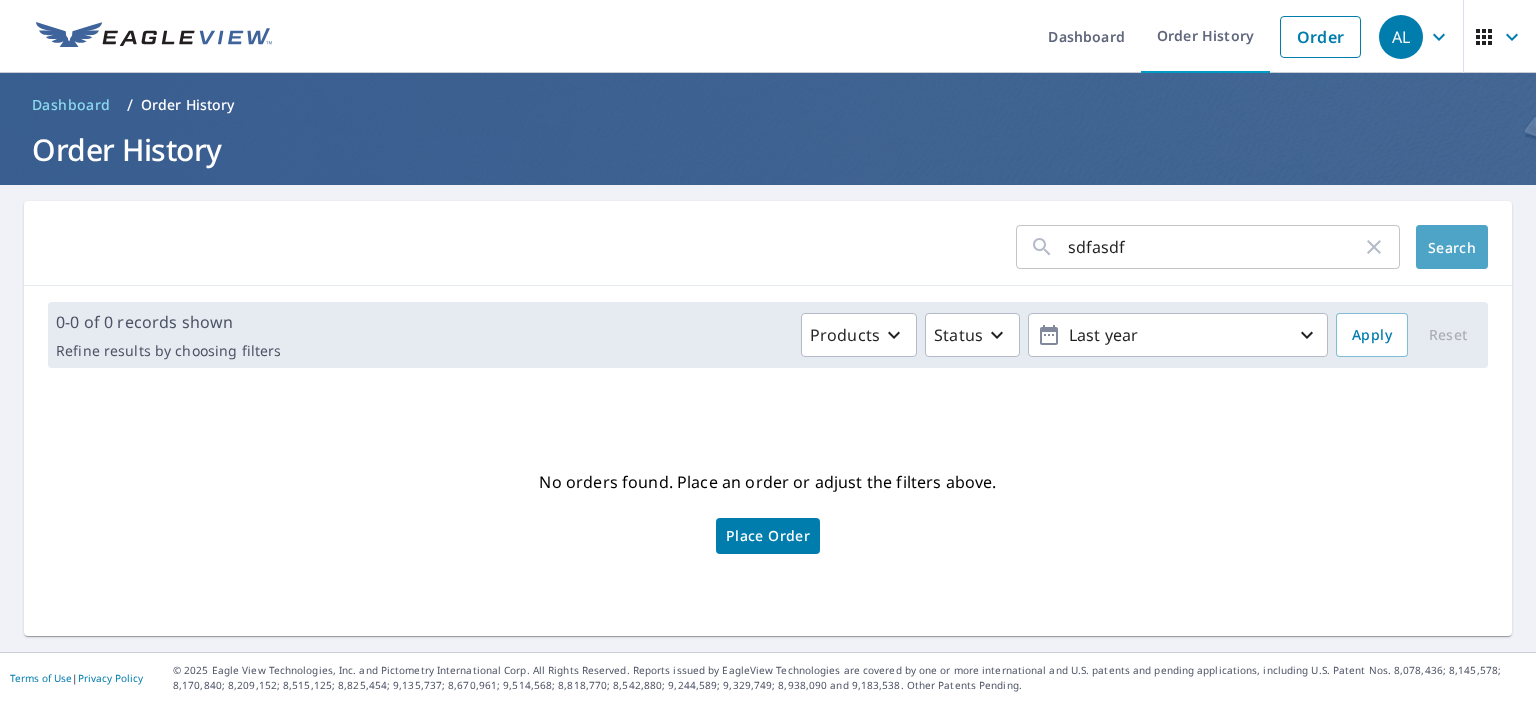 click on "Search" at bounding box center (1452, 247) 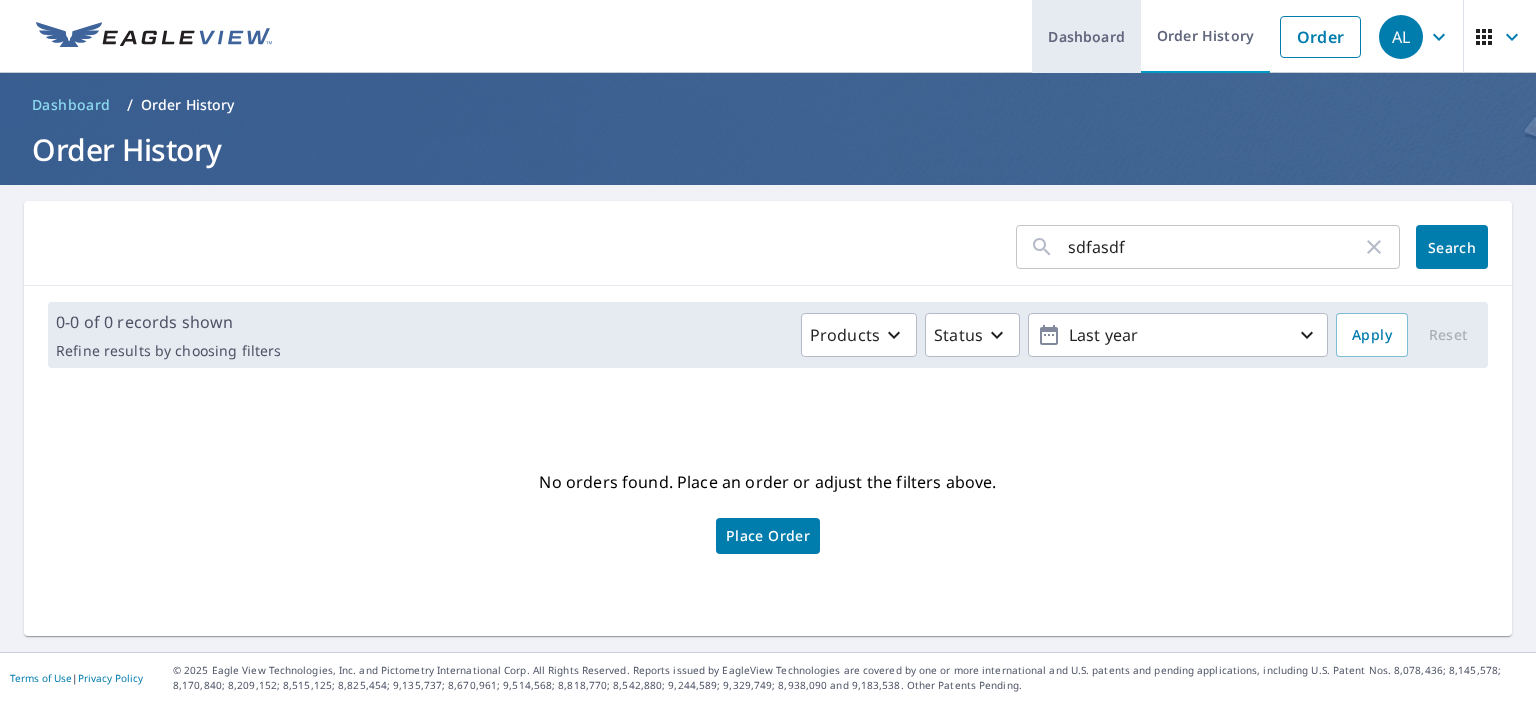 click on "Dashboard" at bounding box center (1086, 36) 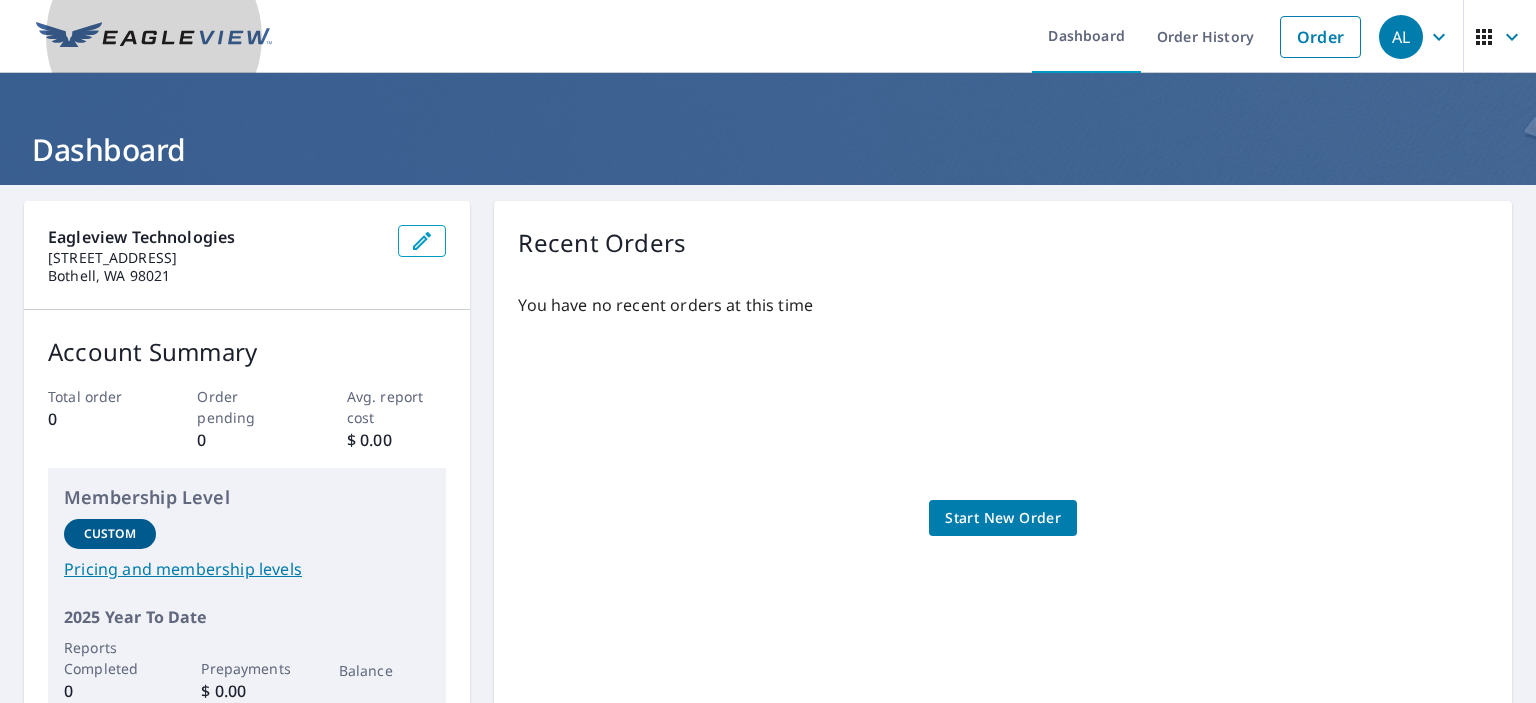 click at bounding box center (154, 37) 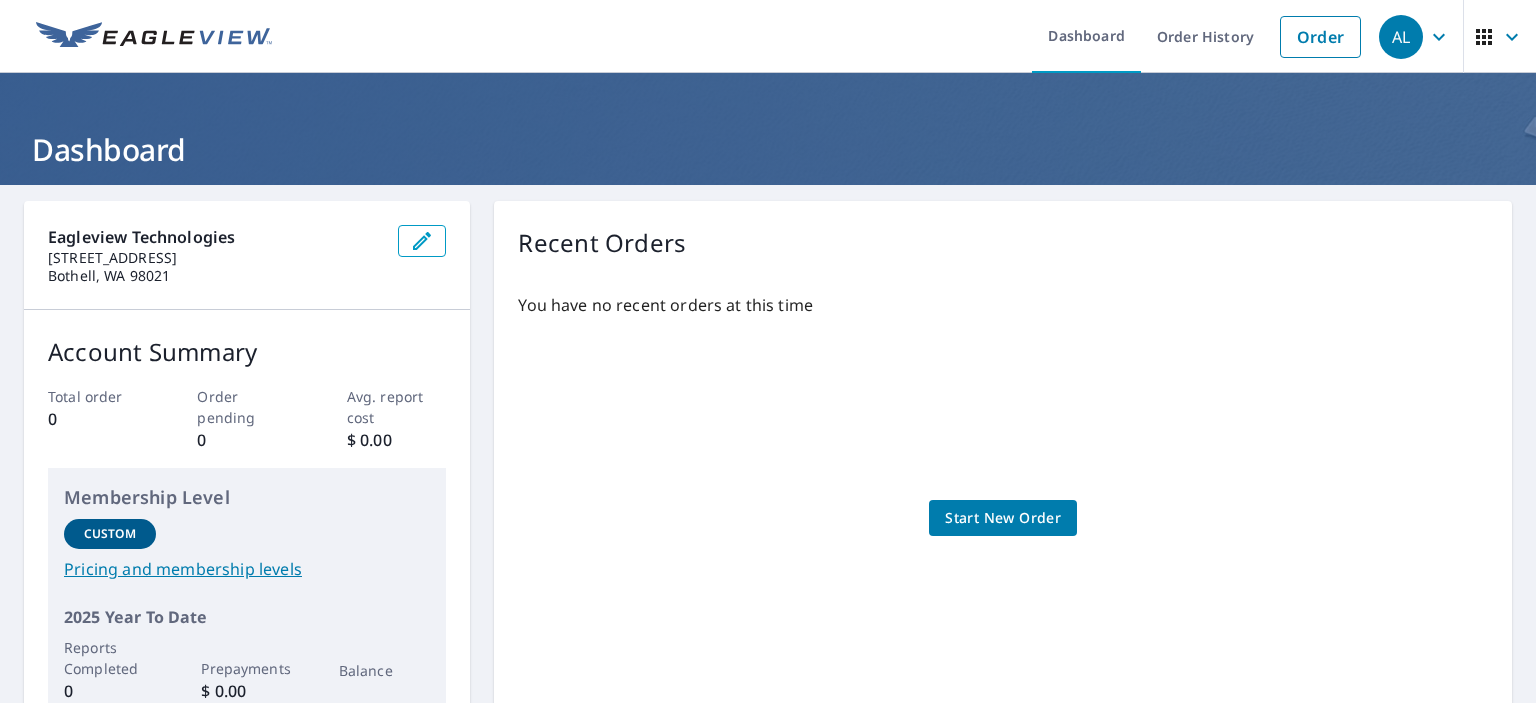 click on "AL" at bounding box center (1417, 37) 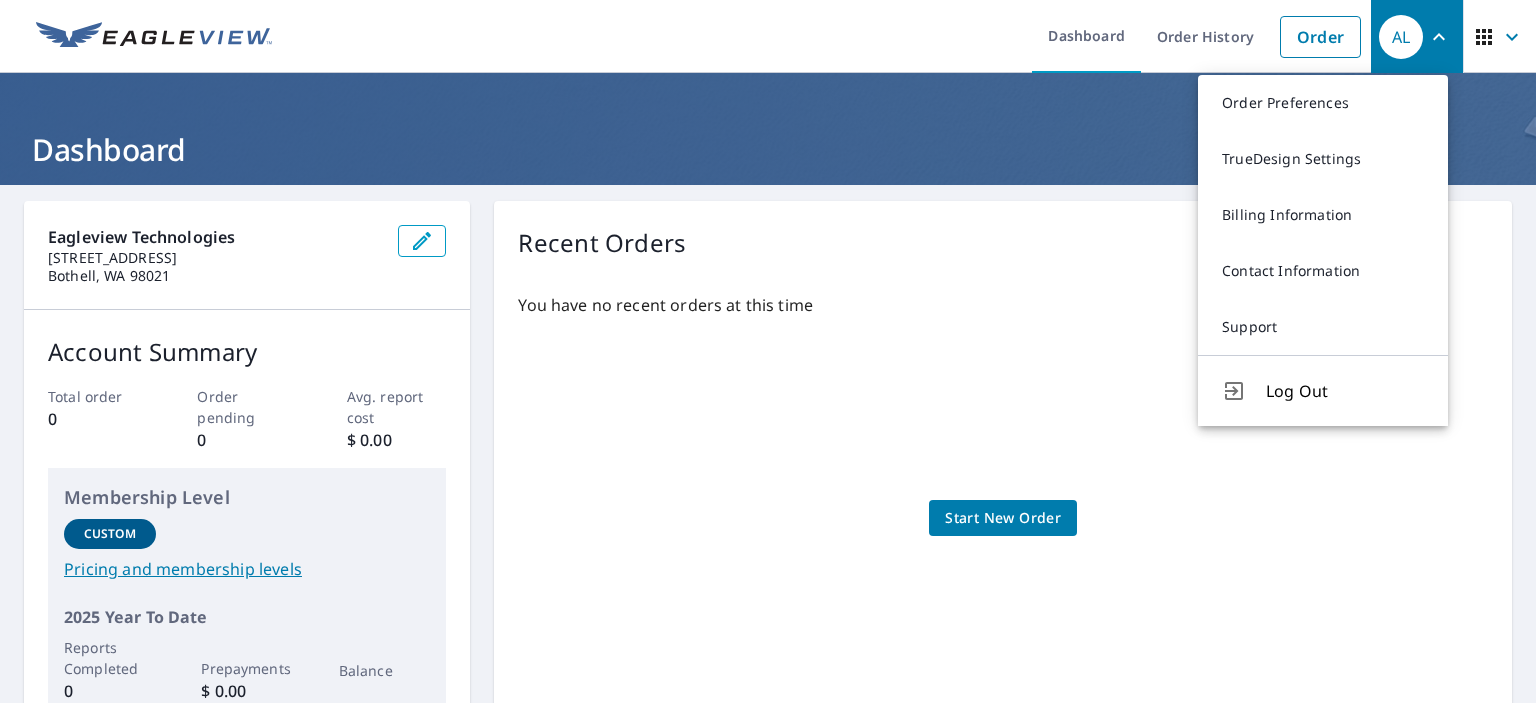 click at bounding box center (1499, 36) 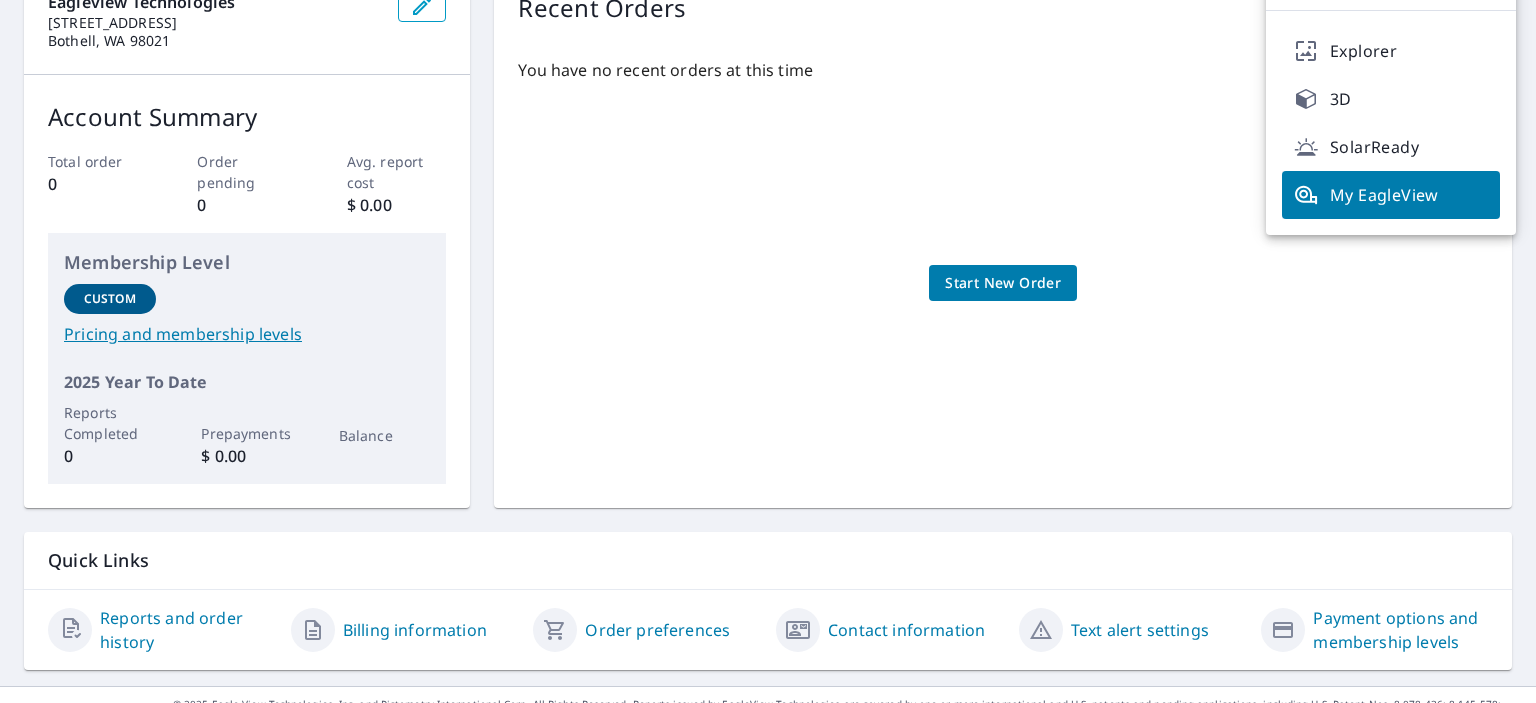scroll, scrollTop: 268, scrollLeft: 0, axis: vertical 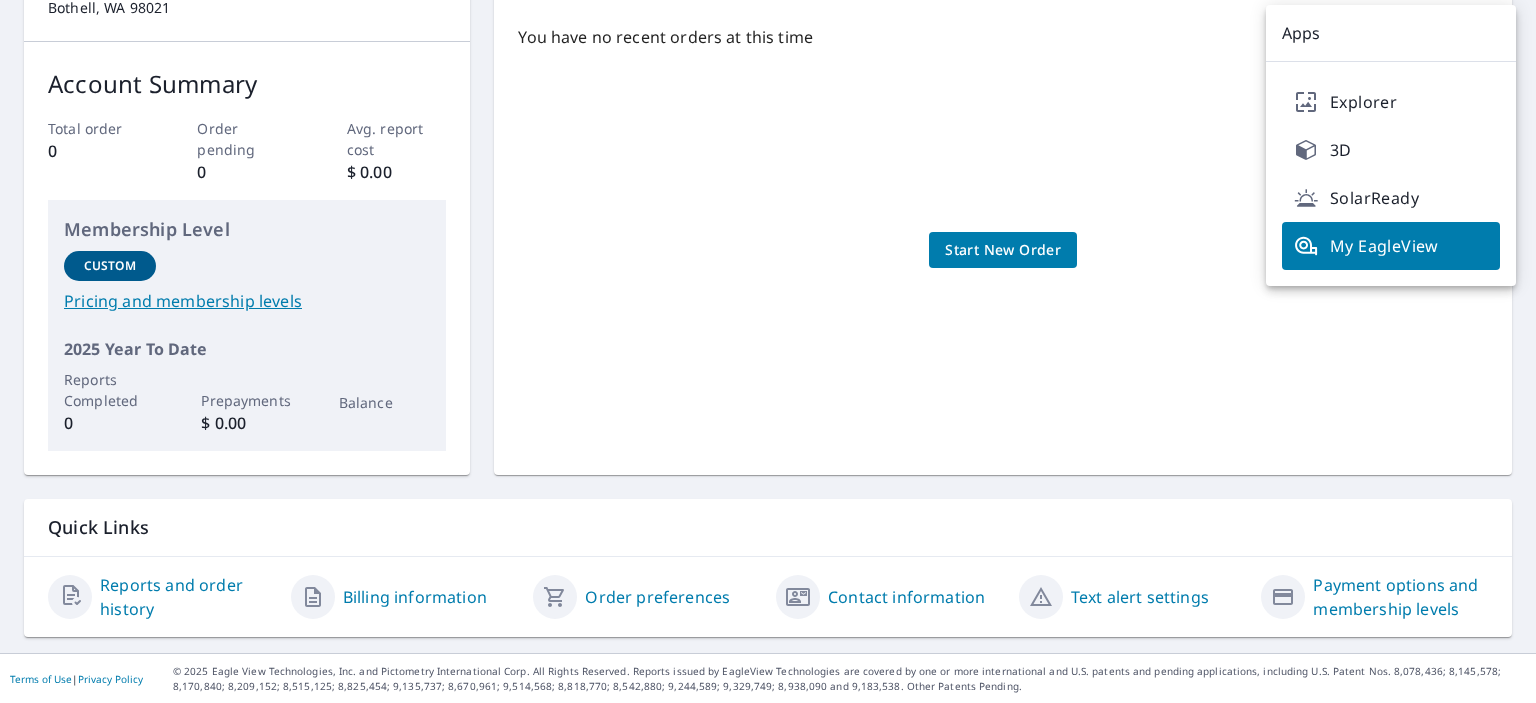 click on "My EagleView" at bounding box center (1391, 246) 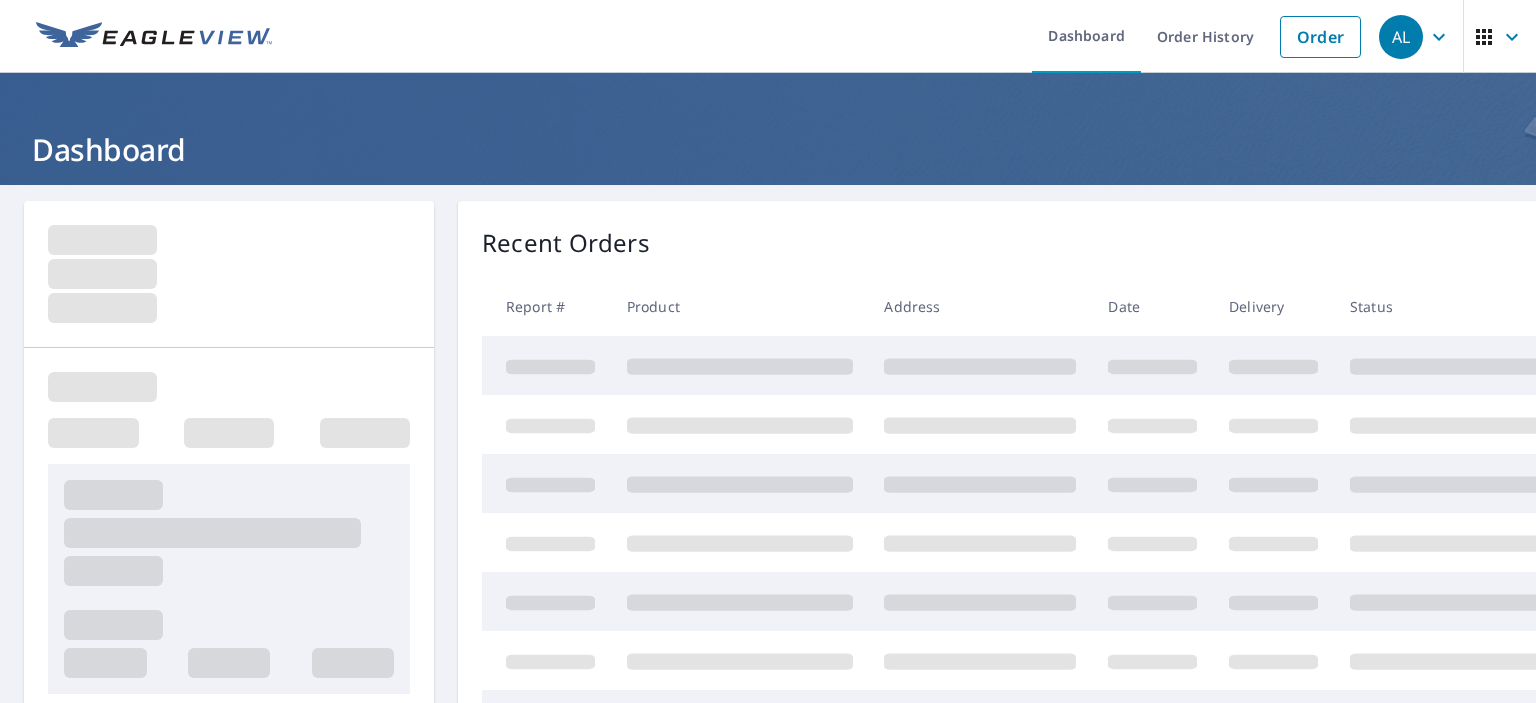 scroll, scrollTop: 0, scrollLeft: 0, axis: both 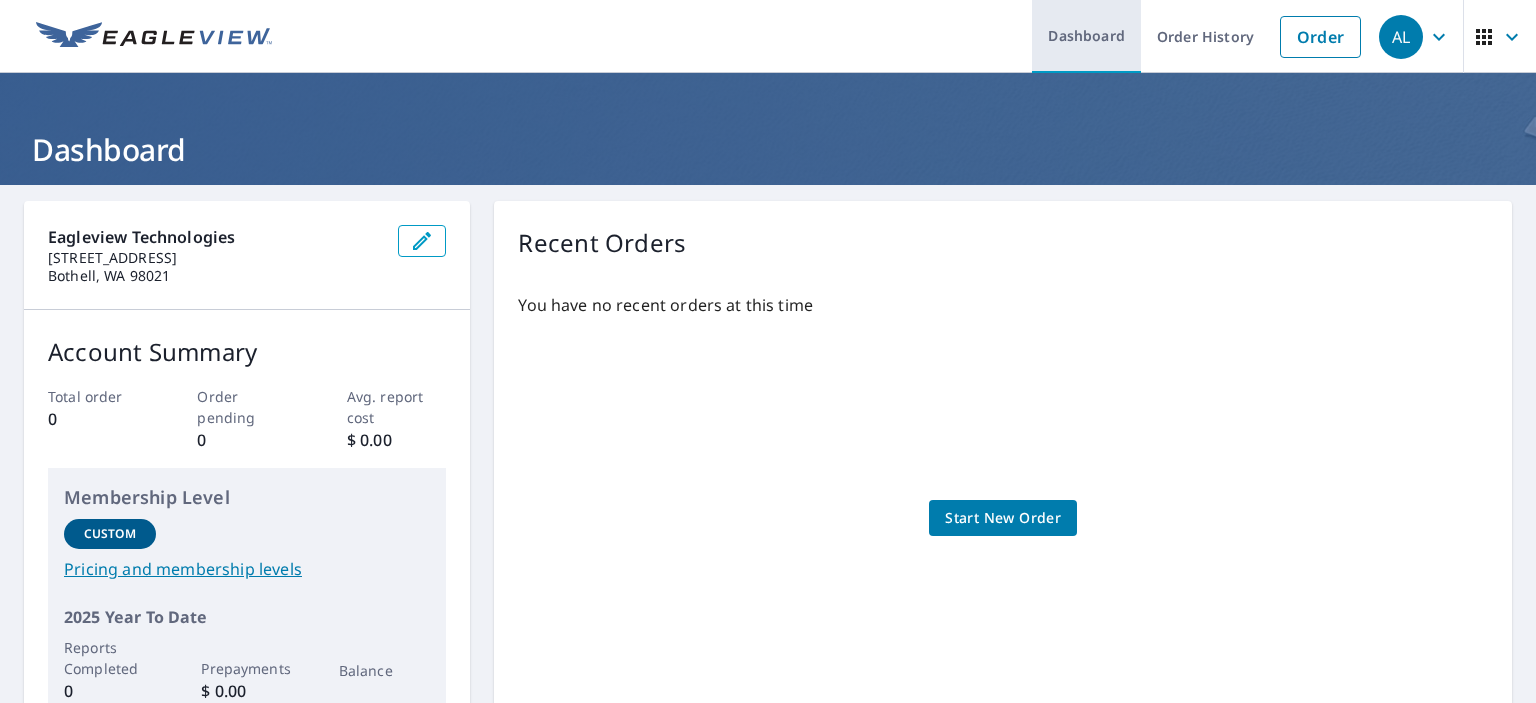 click on "Dashboard" at bounding box center (1086, 36) 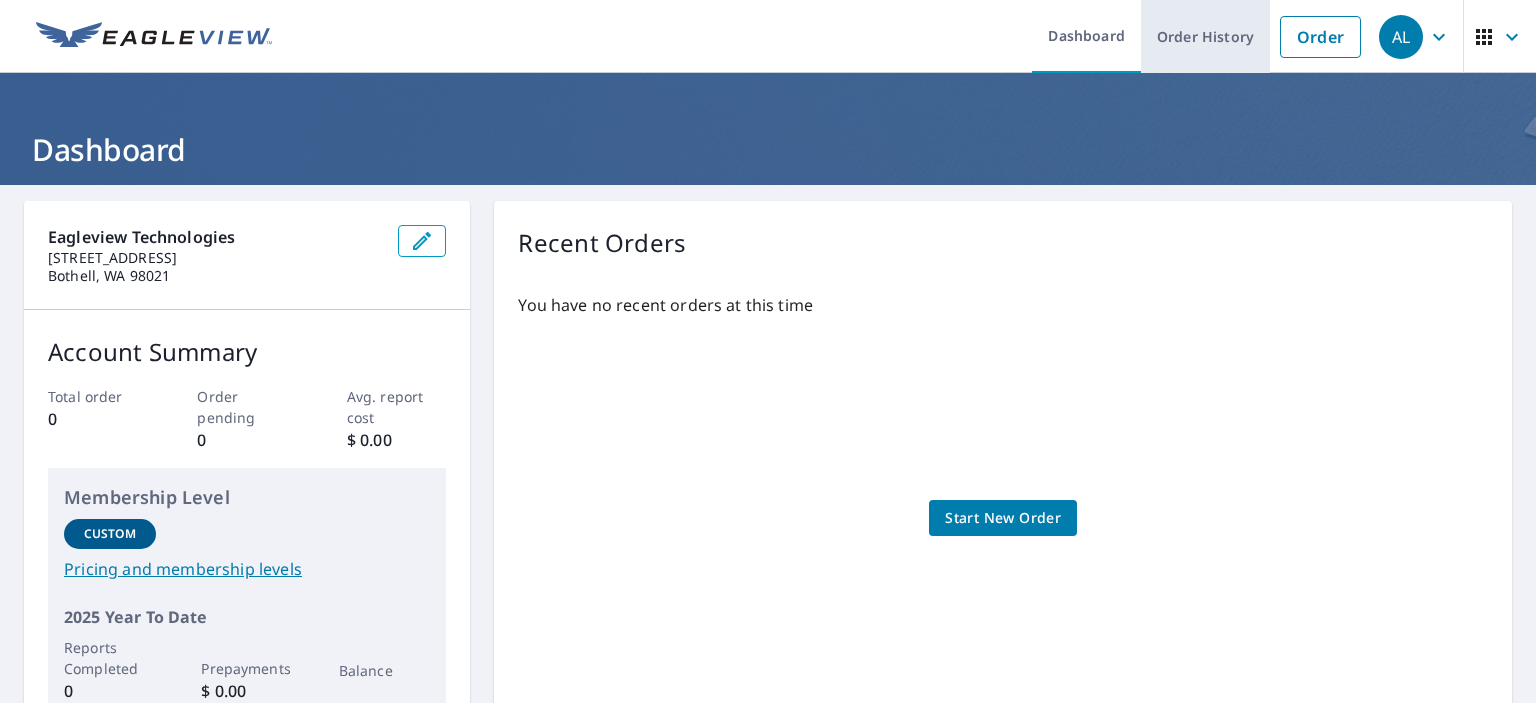 click on "Order History" at bounding box center (1205, 36) 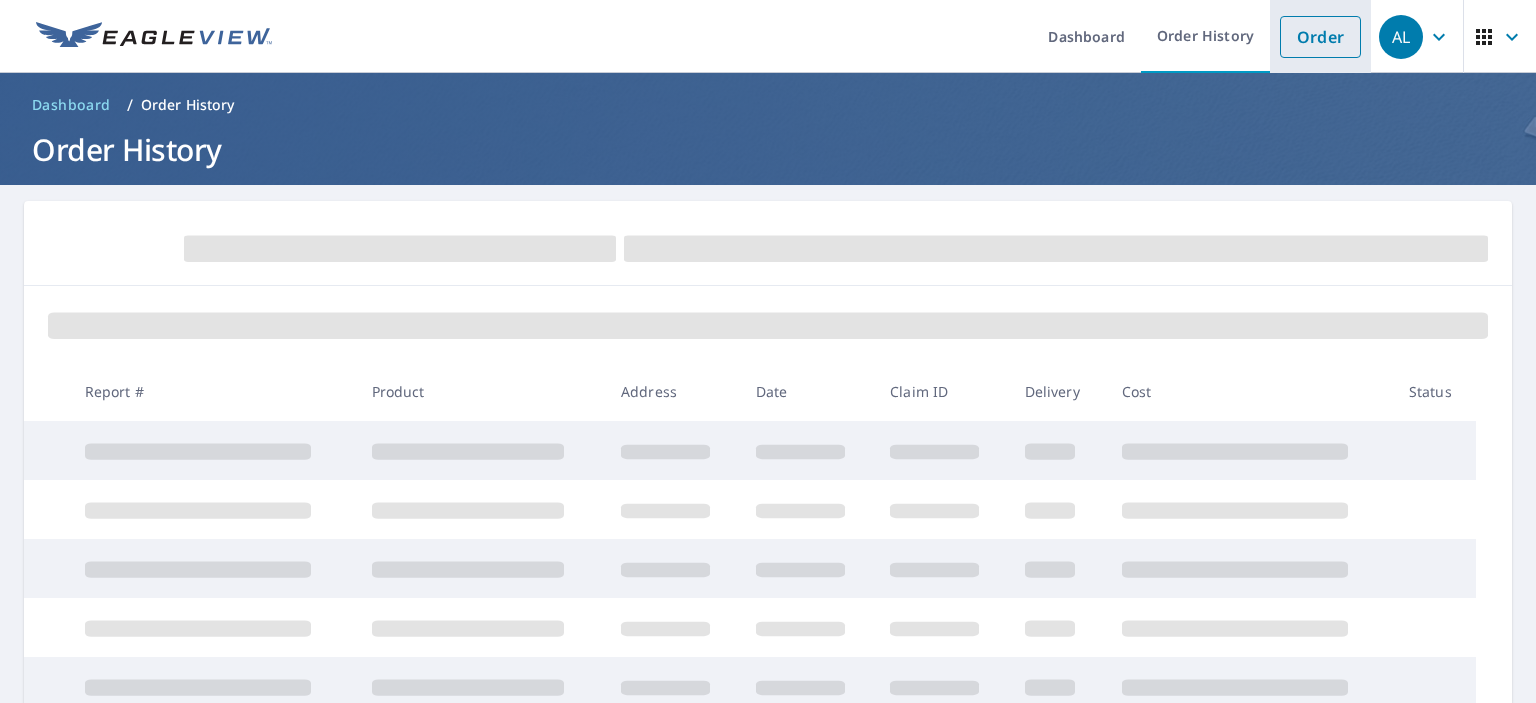 click on "Order" at bounding box center [1320, 37] 